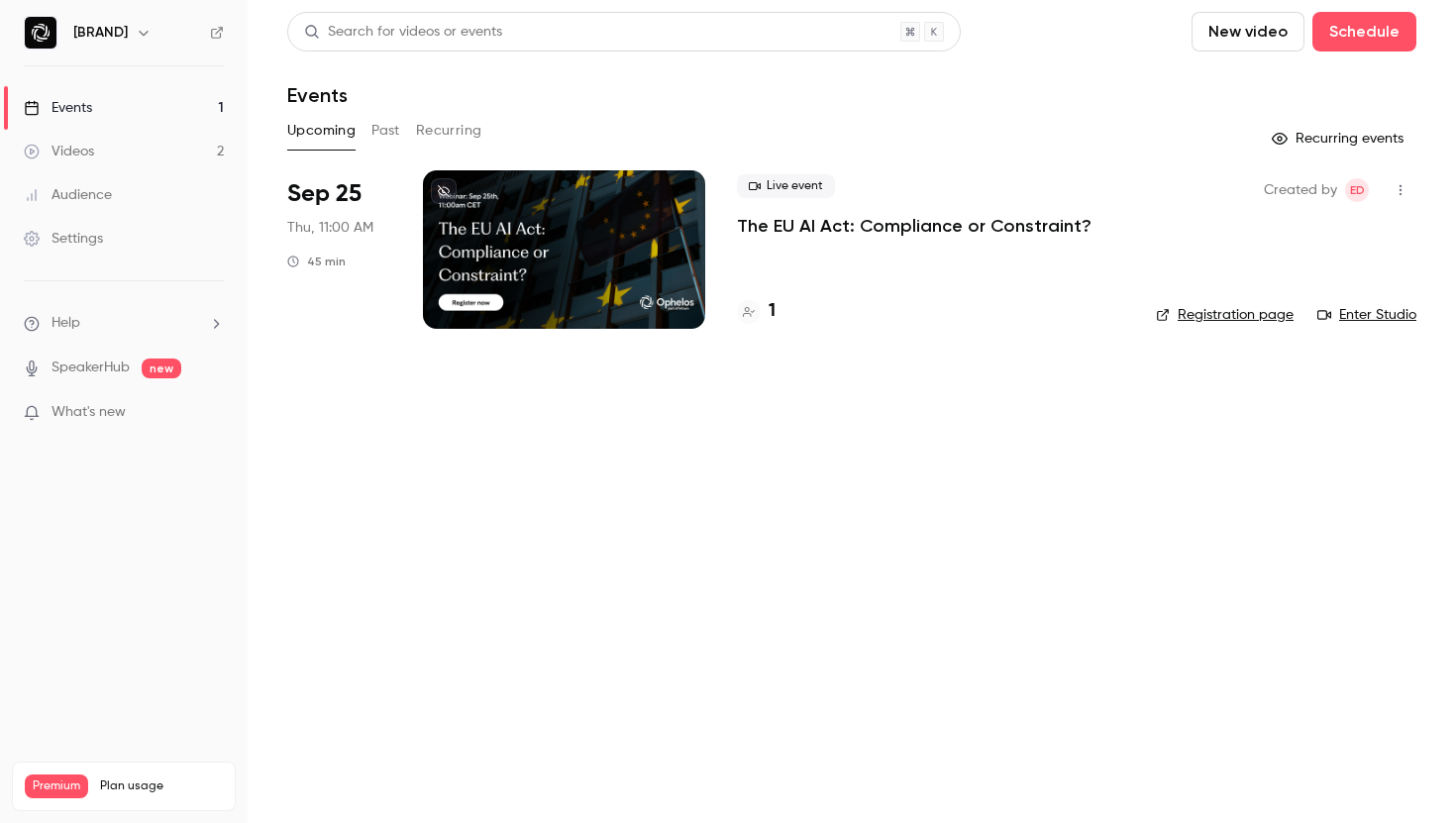 scroll, scrollTop: 0, scrollLeft: 0, axis: both 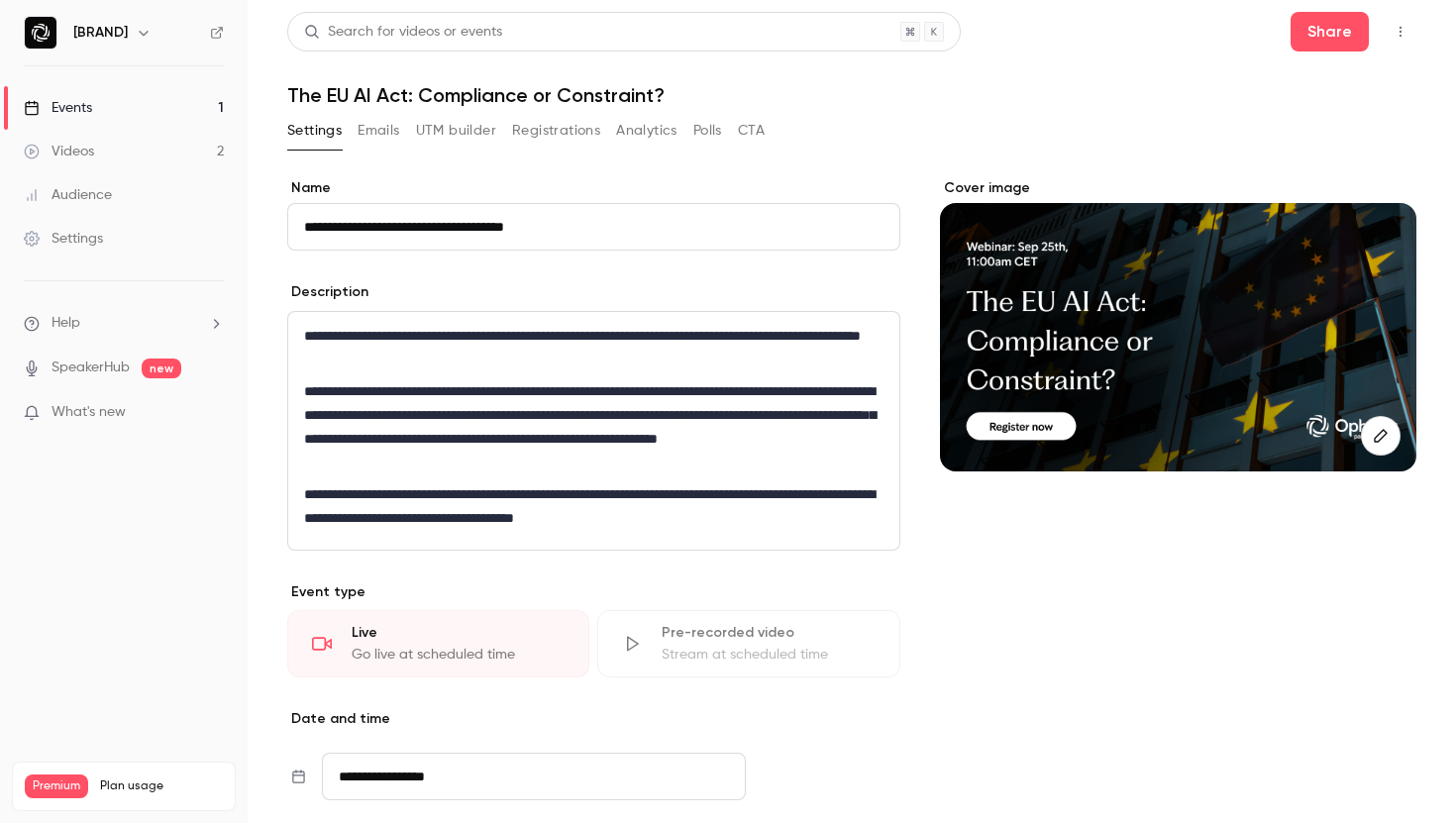 click on "Registrations" at bounding box center (556, 131) 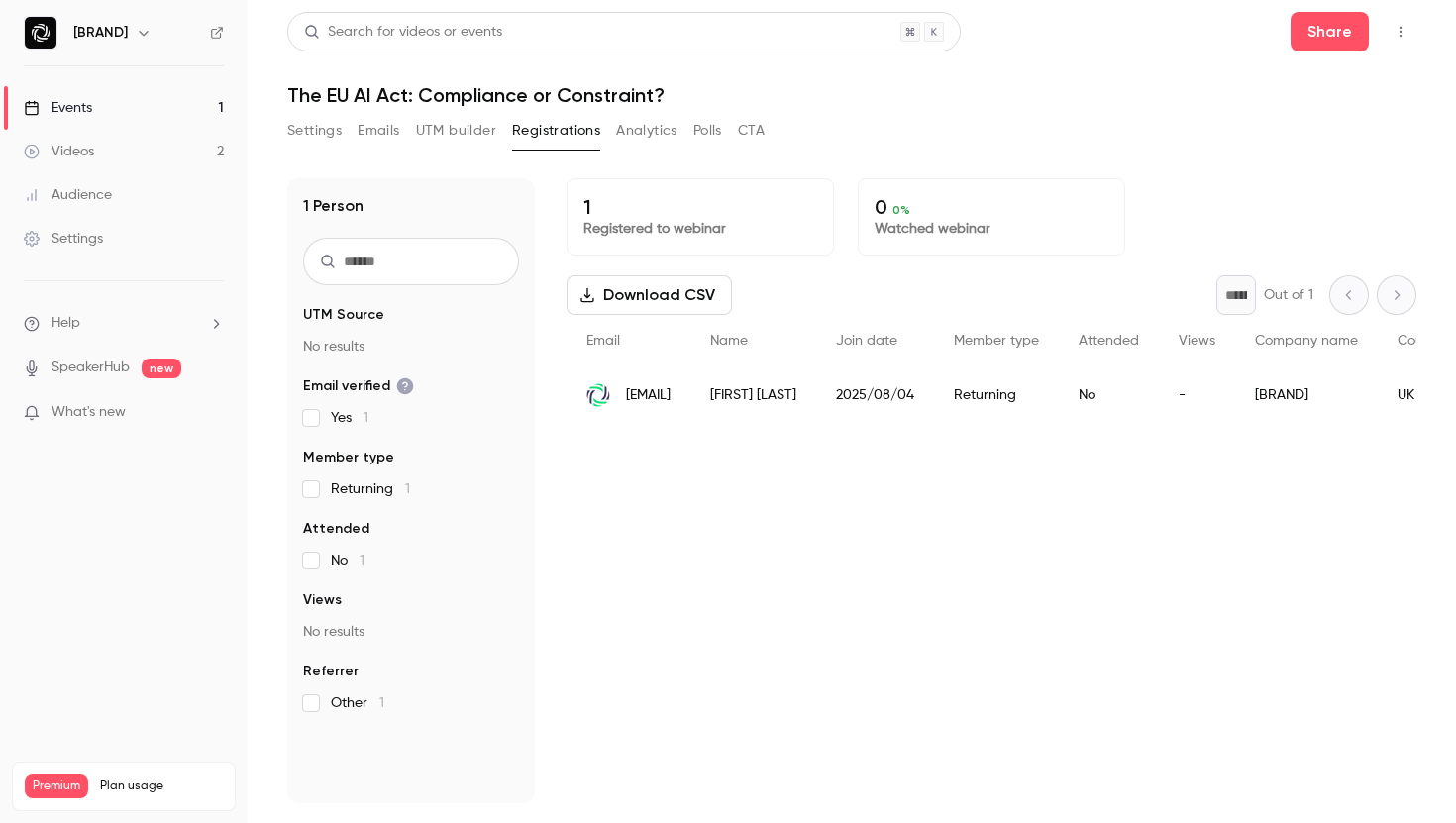 click on "Analytics" at bounding box center [647, 131] 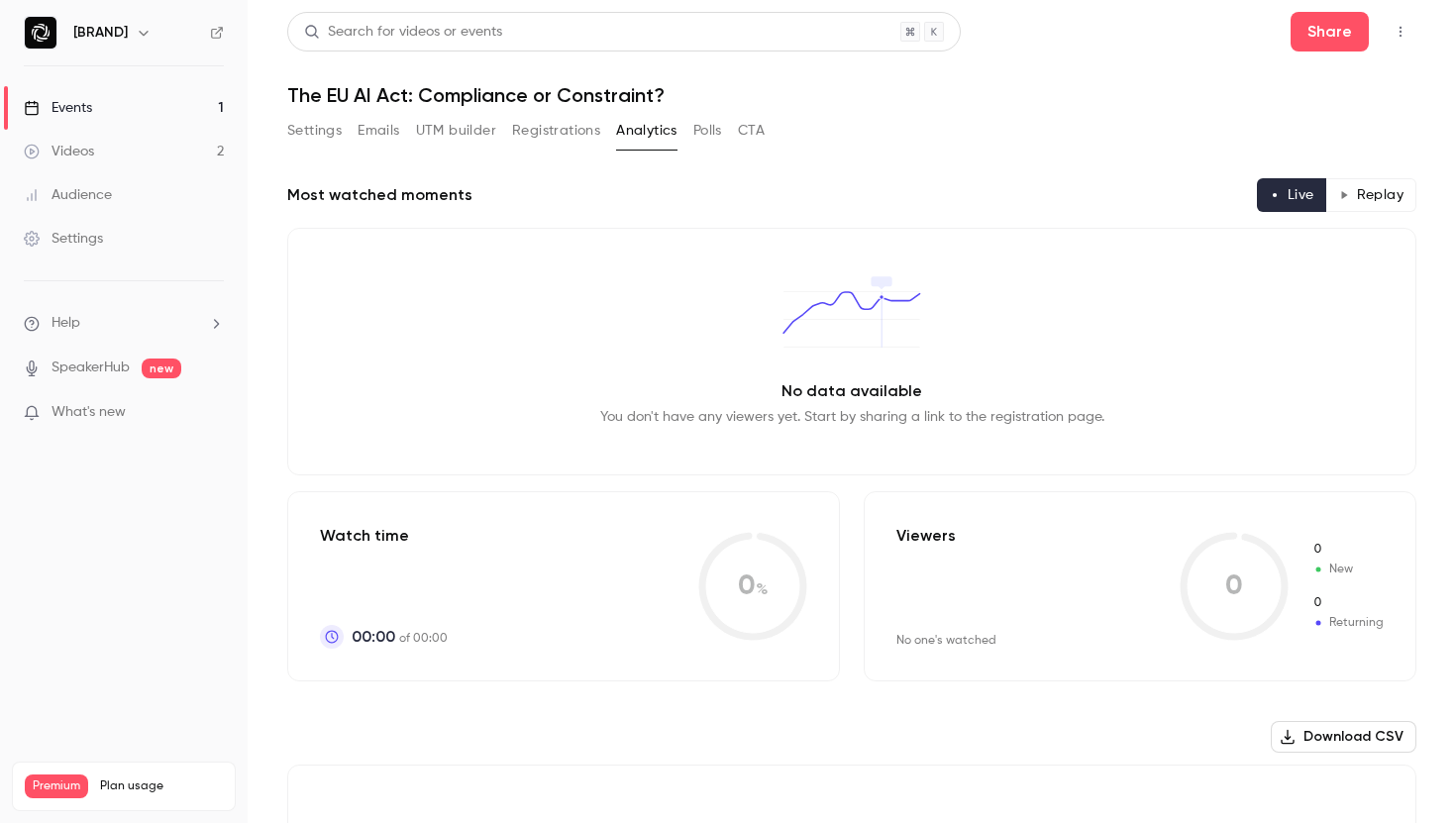 click on "Settings" at bounding box center (314, 131) 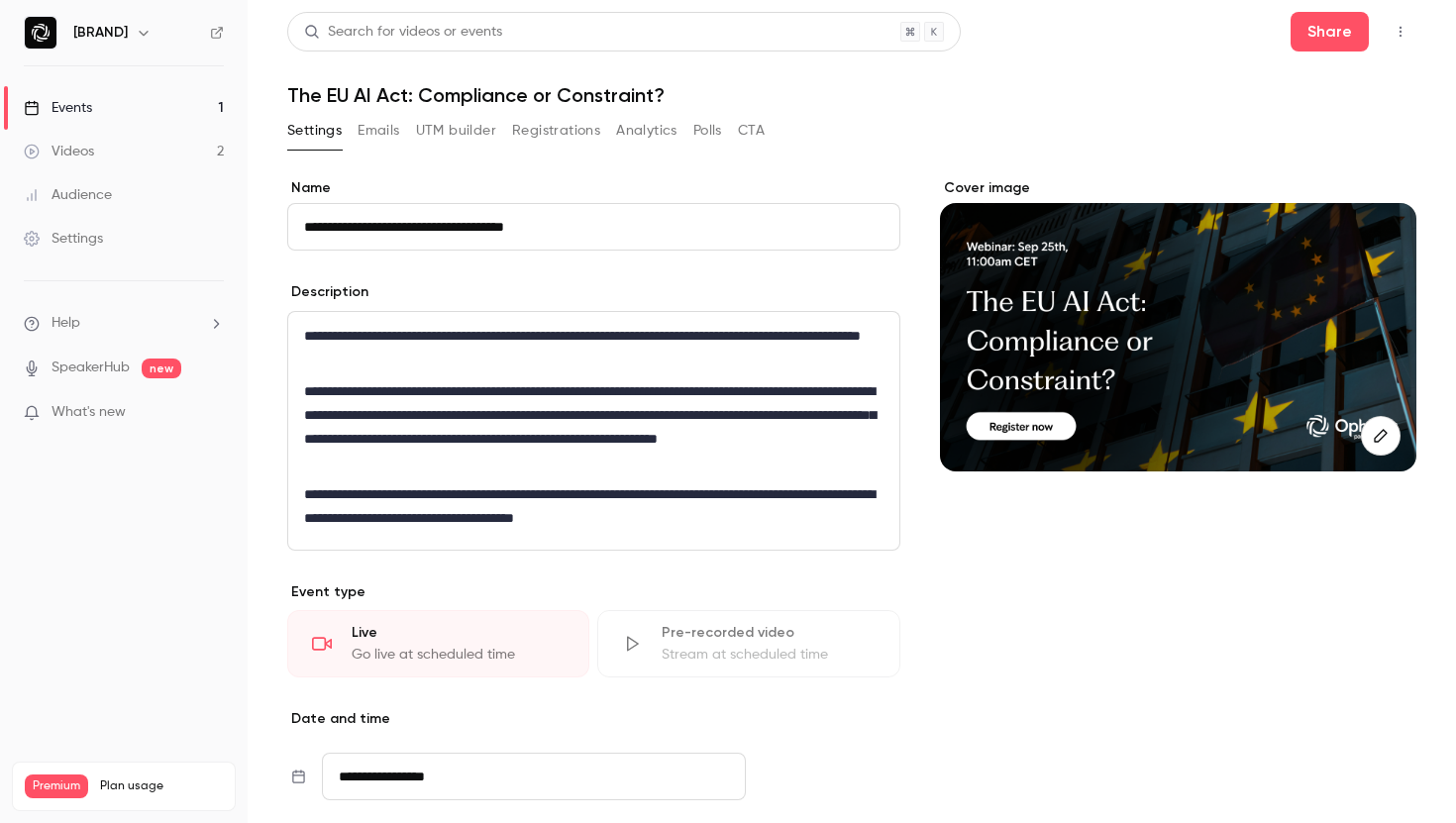 click on "Help SpeakerHub new What's new" at bounding box center [124, 369] 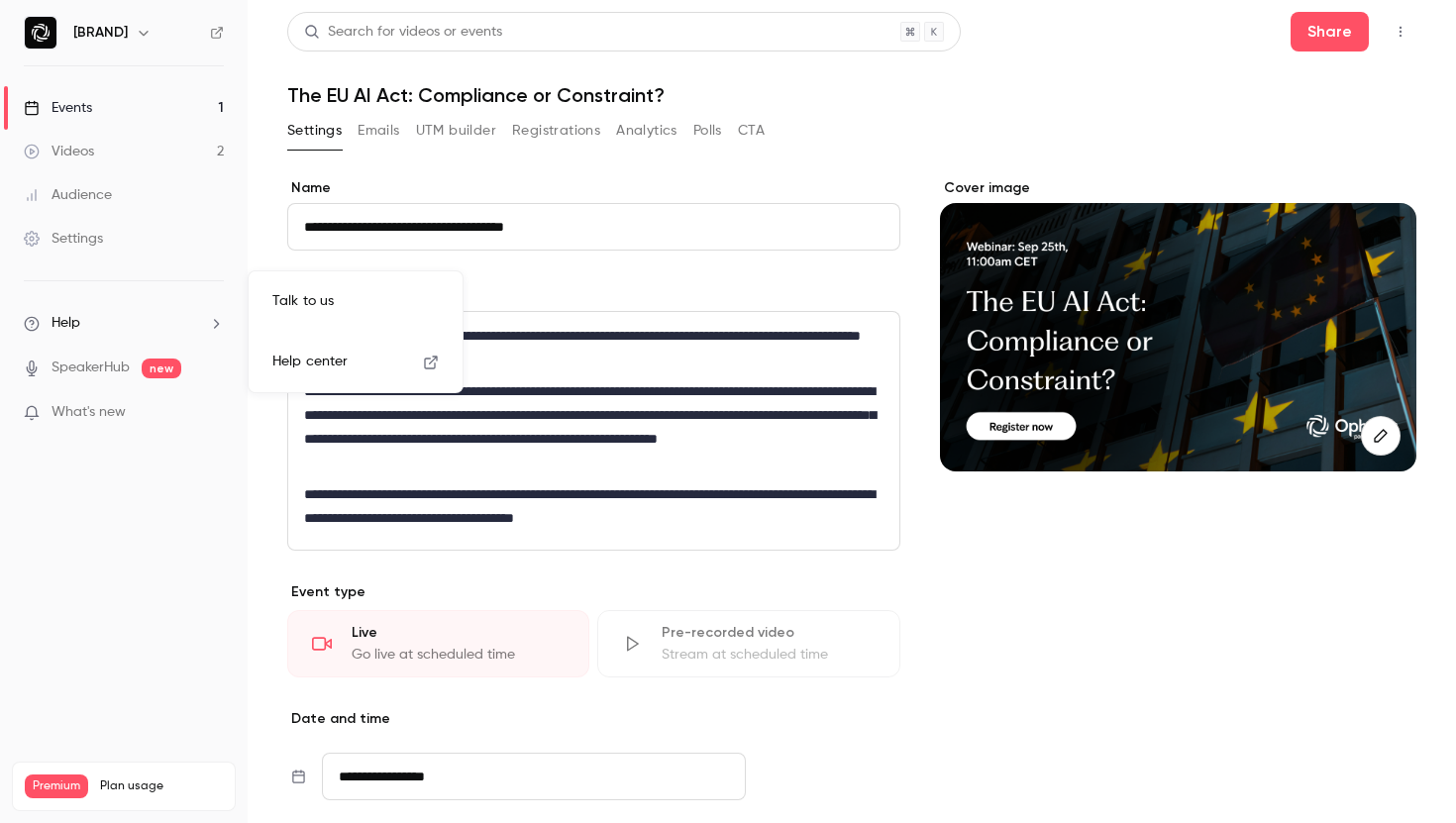 click on "Talk to us" at bounding box center [356, 301] 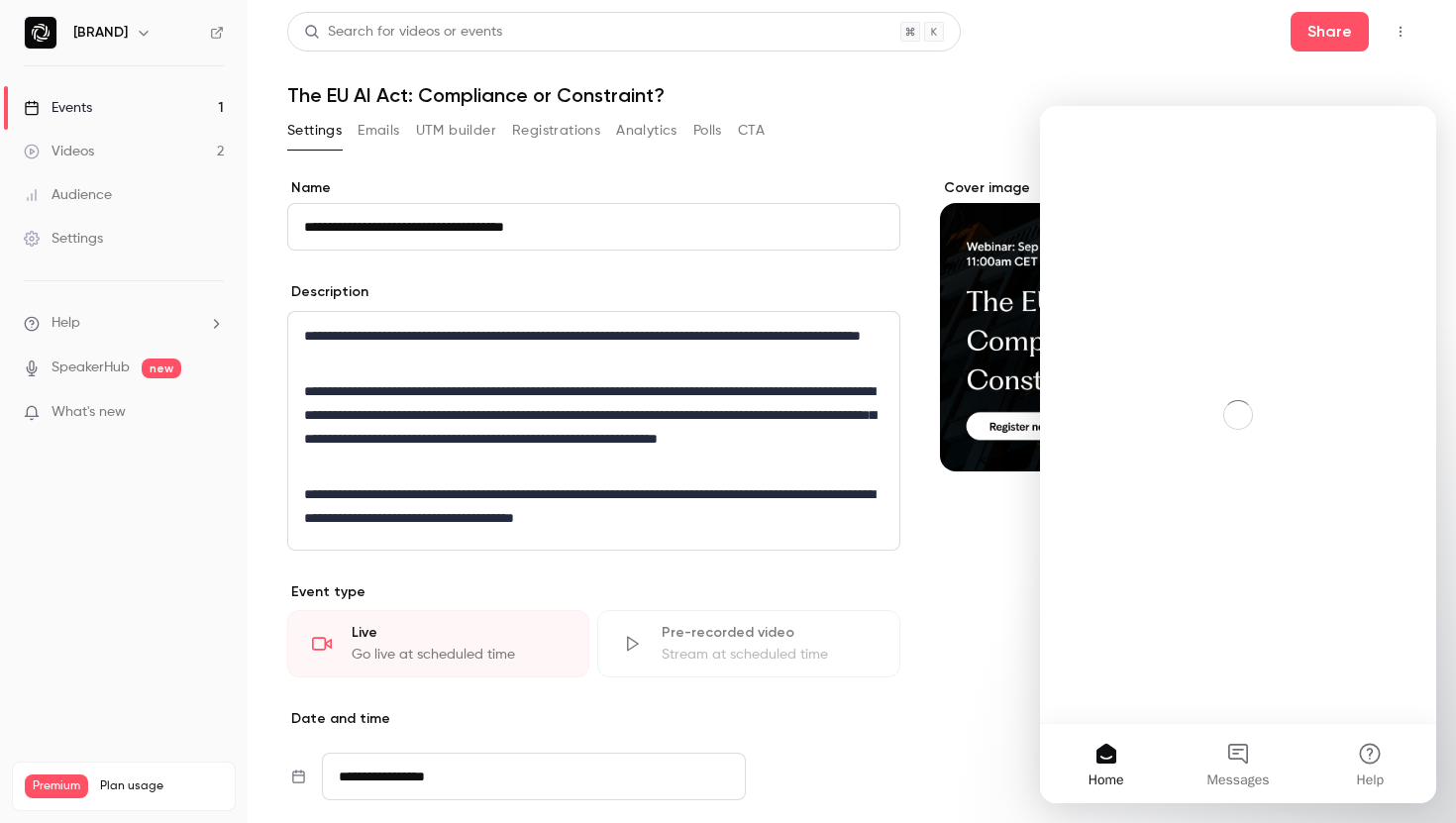 scroll, scrollTop: 0, scrollLeft: 0, axis: both 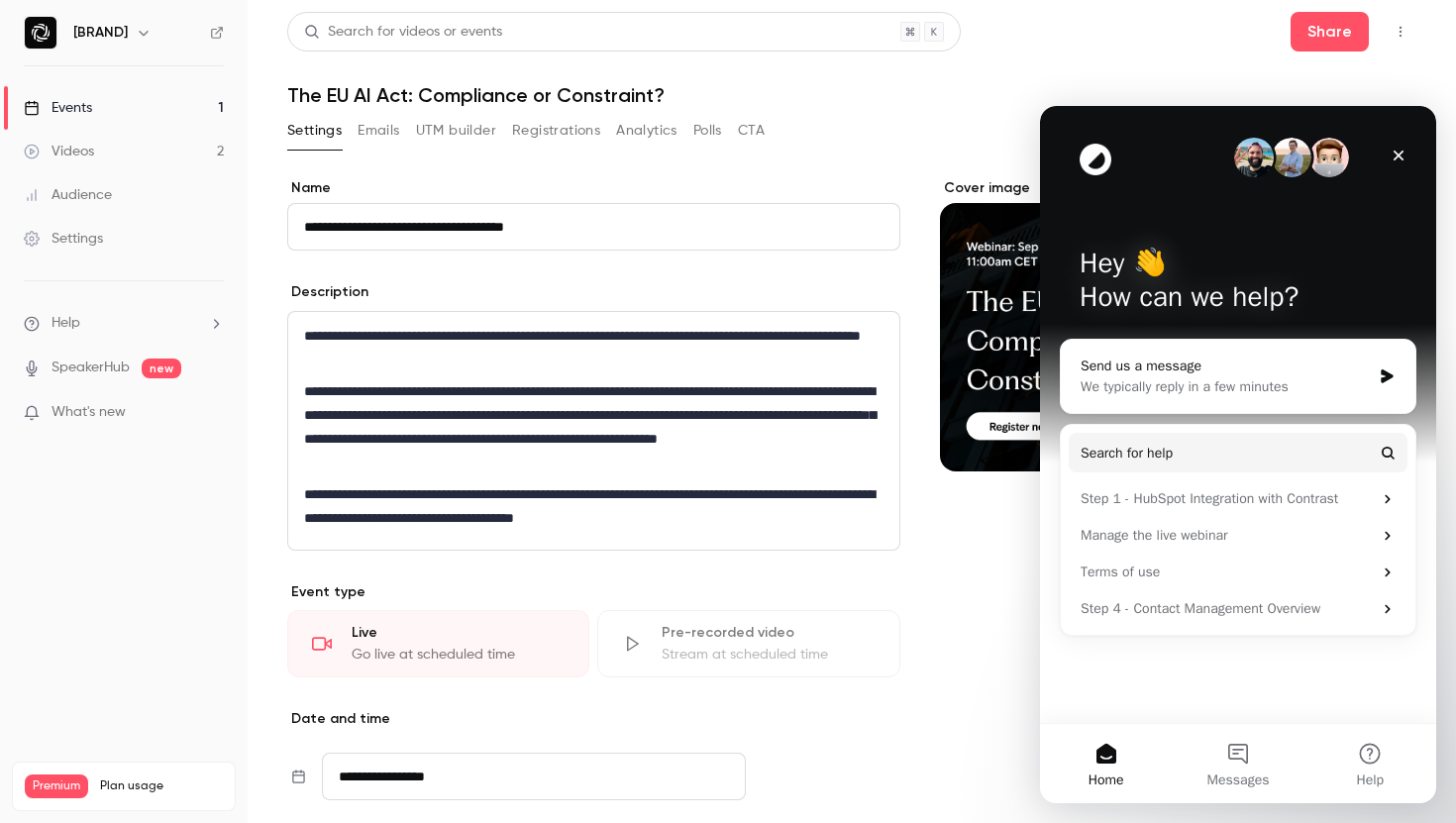 click 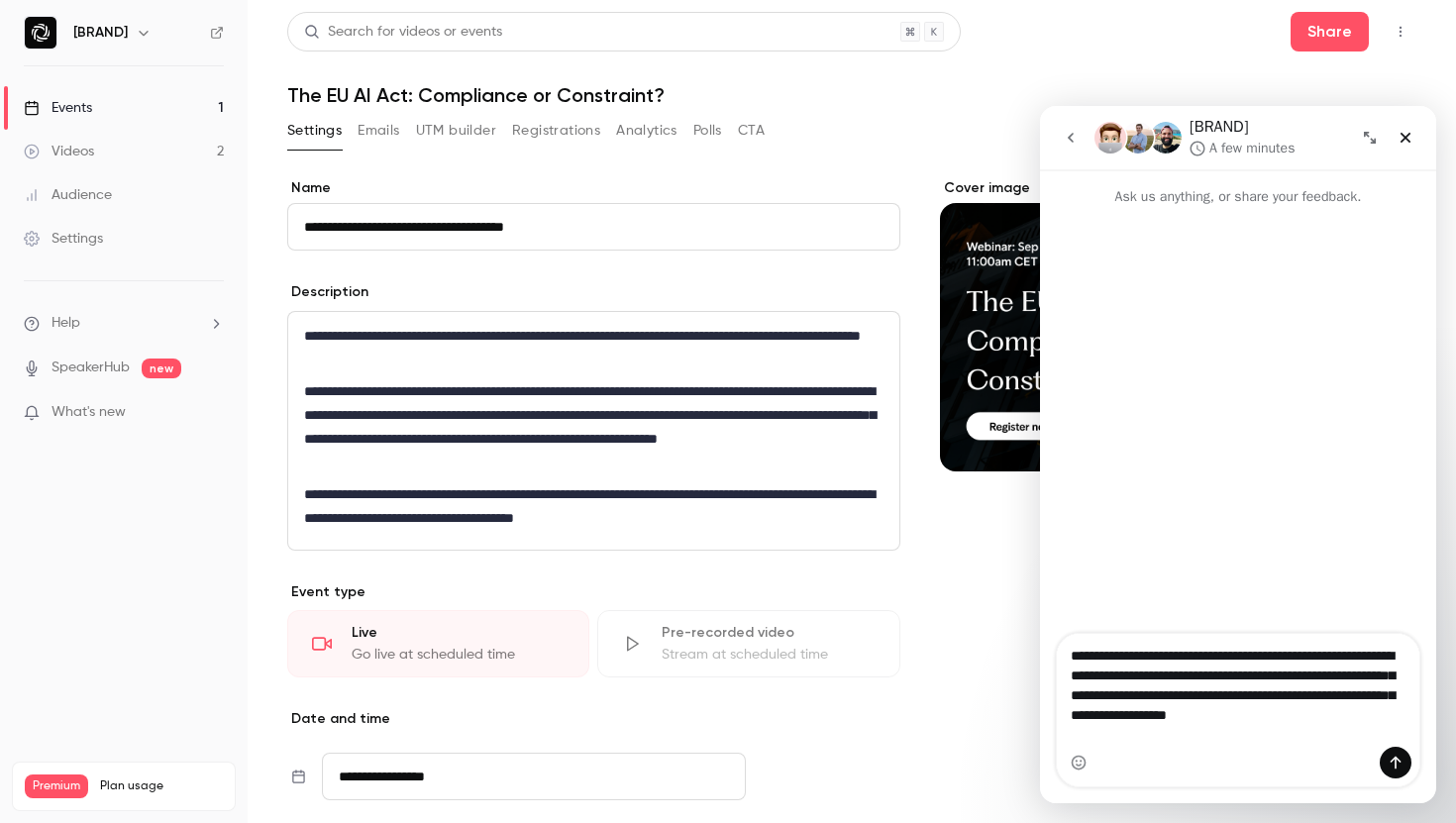 scroll, scrollTop: 0, scrollLeft: 0, axis: both 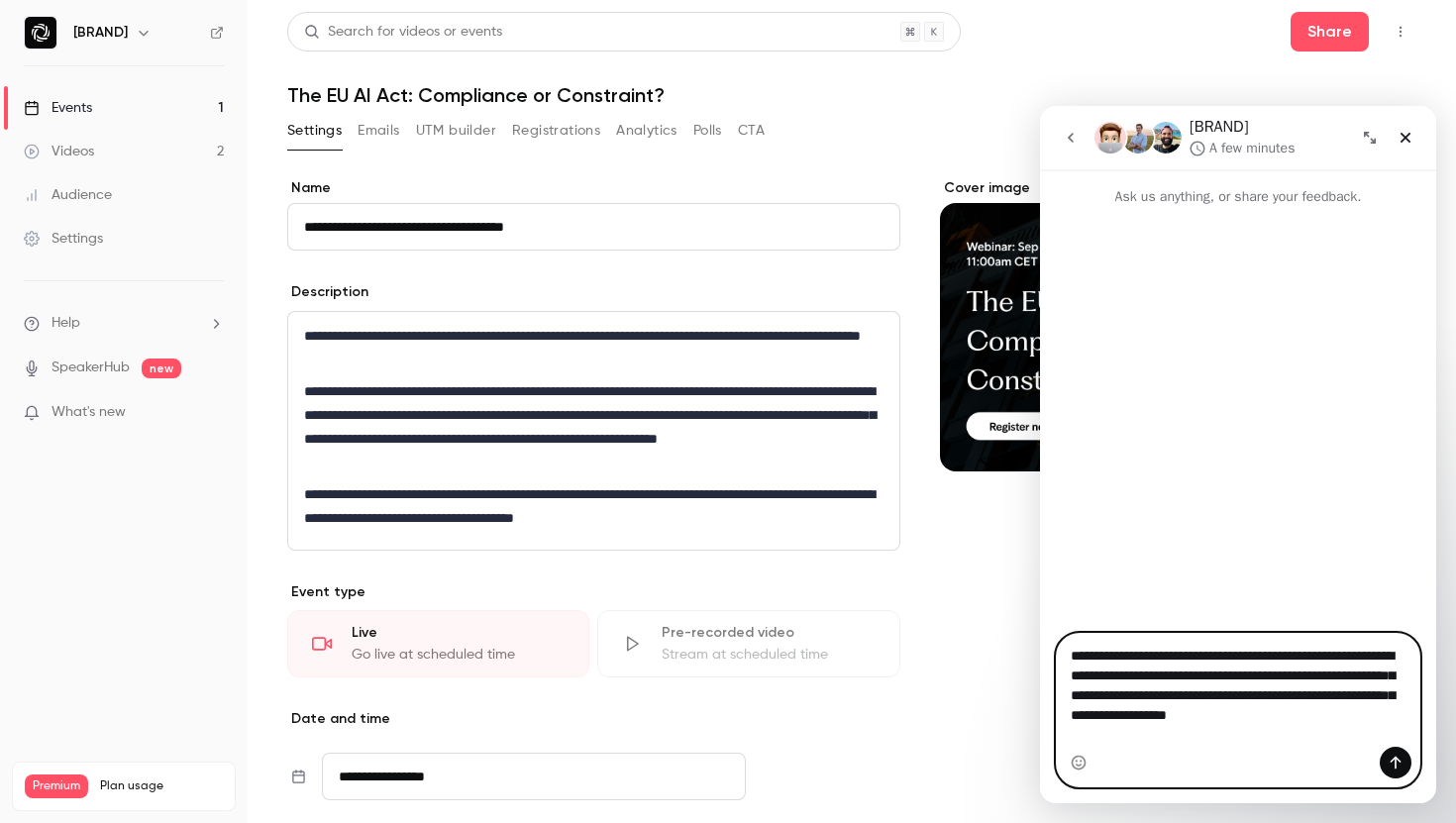 click on "**********" at bounding box center (1238, 690) 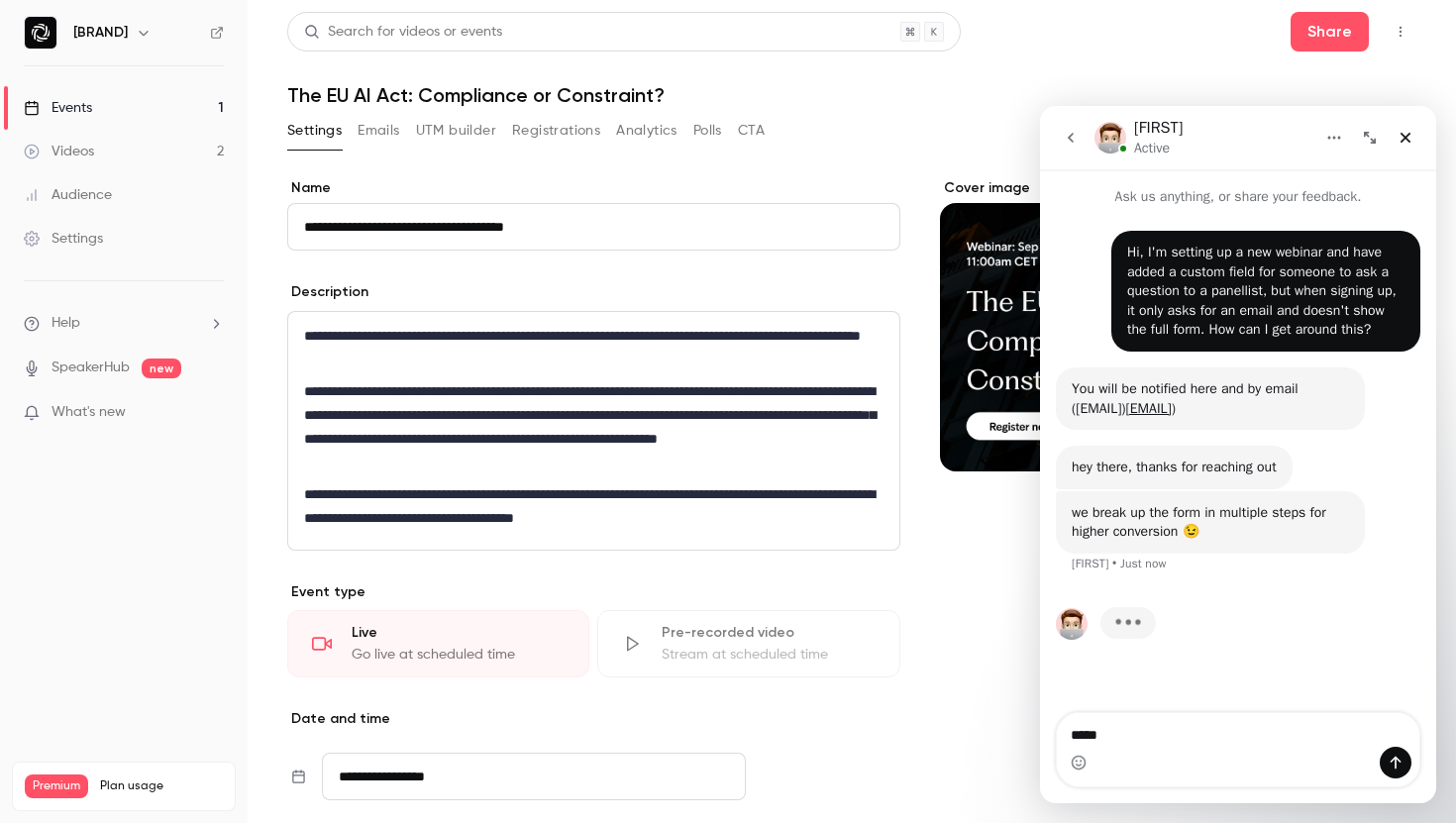 type on "******" 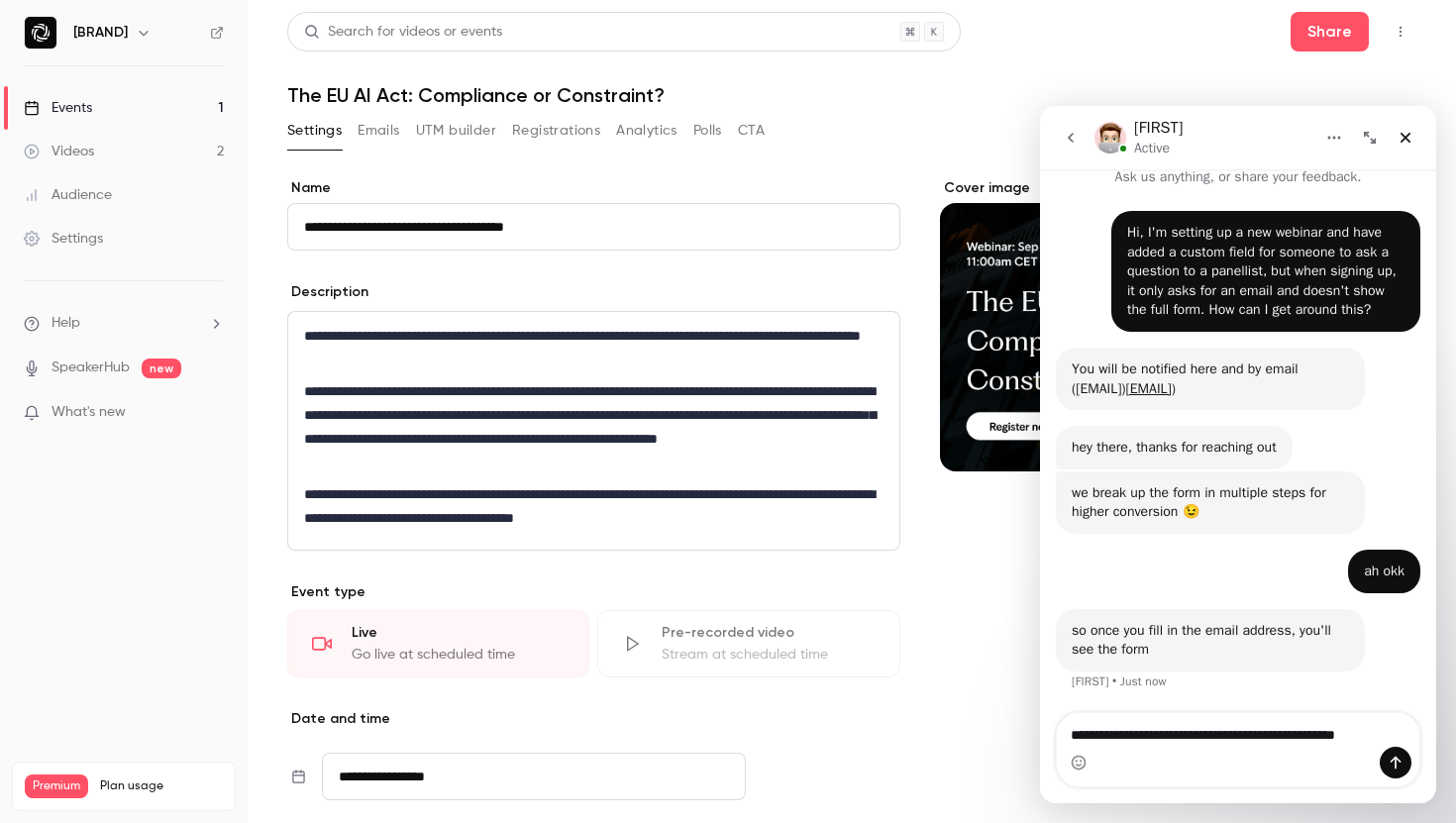 scroll, scrollTop: 58, scrollLeft: 0, axis: vertical 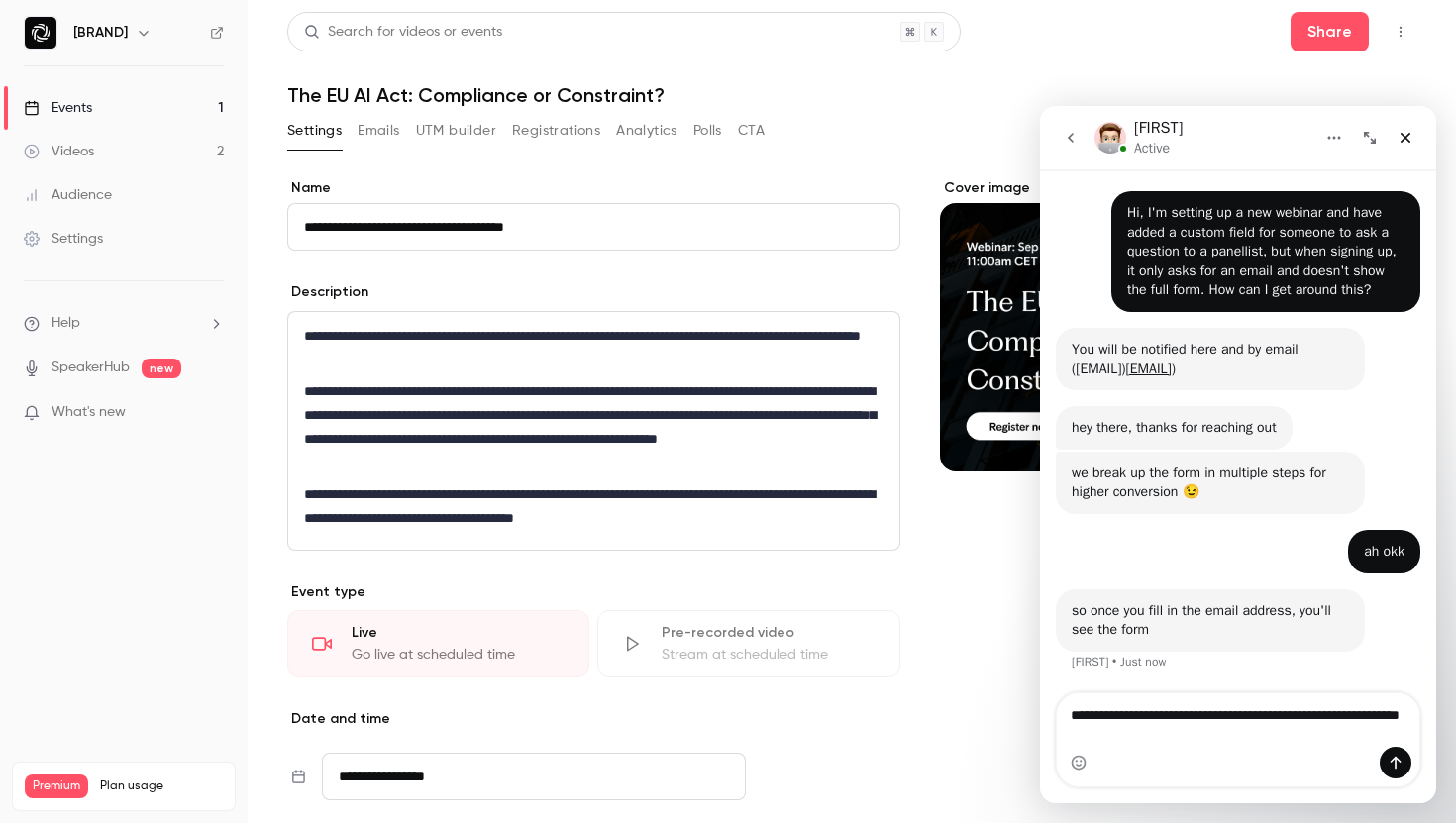 type on "**********" 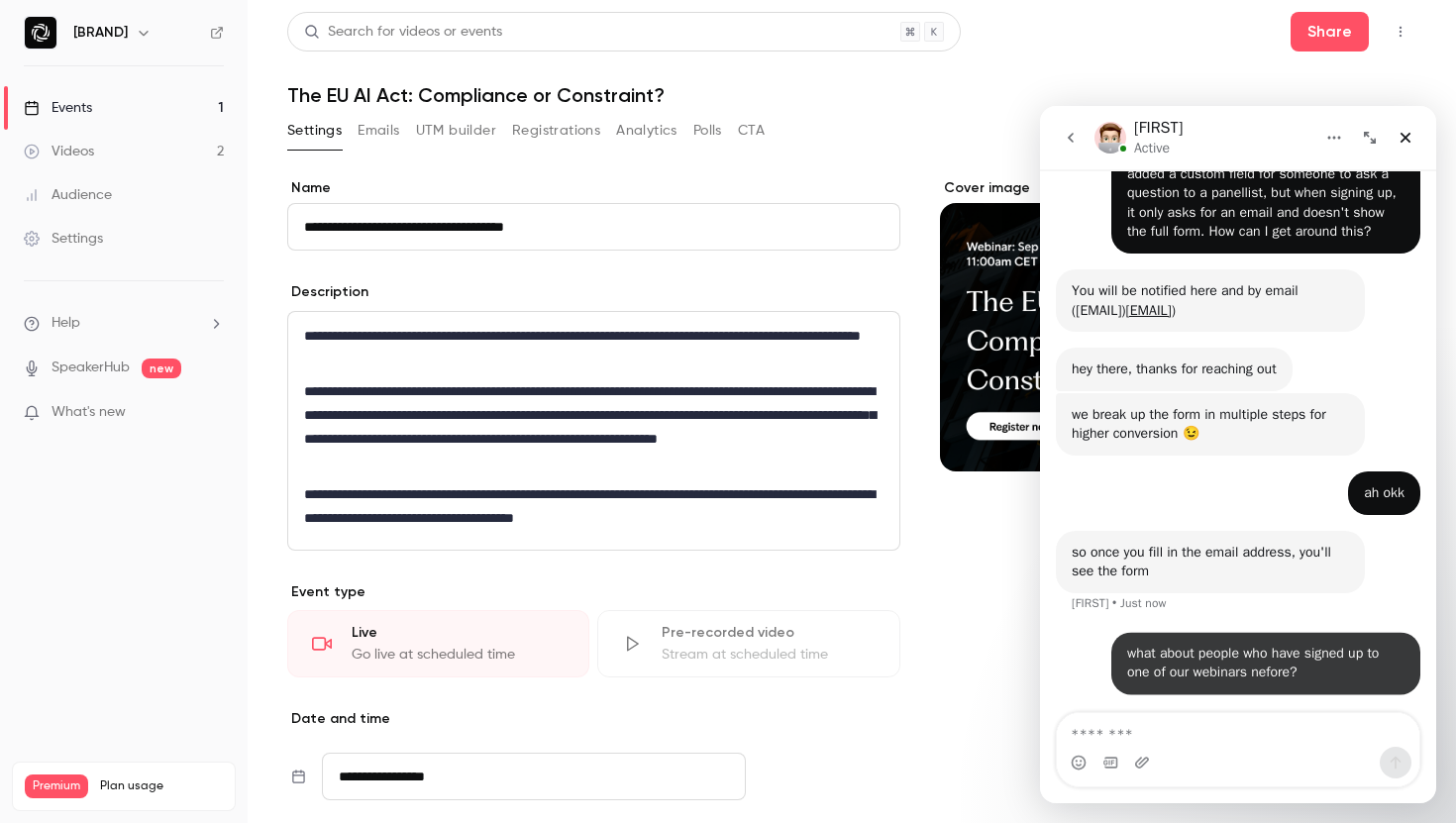 scroll, scrollTop: 117, scrollLeft: 0, axis: vertical 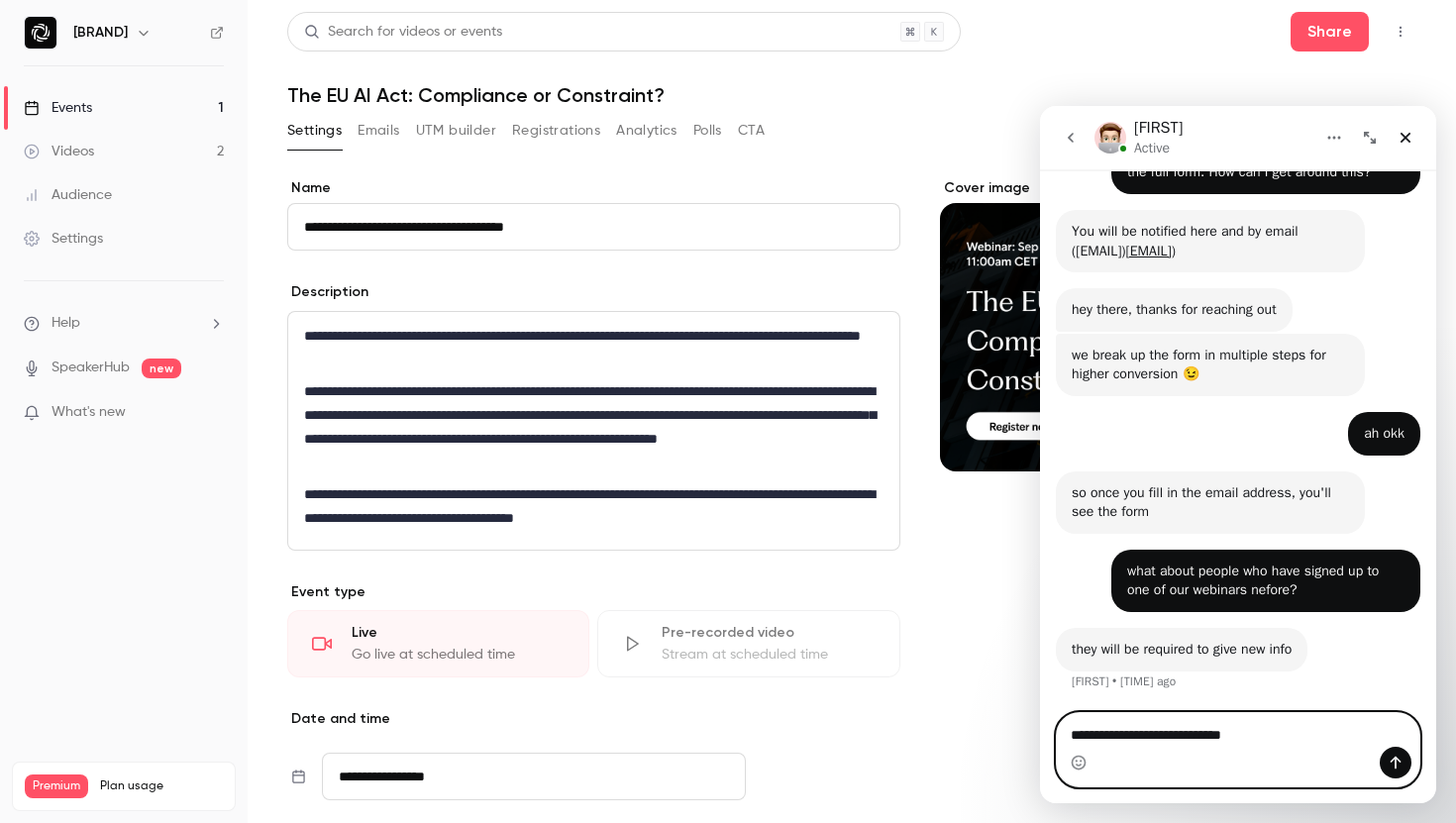 type on "**********" 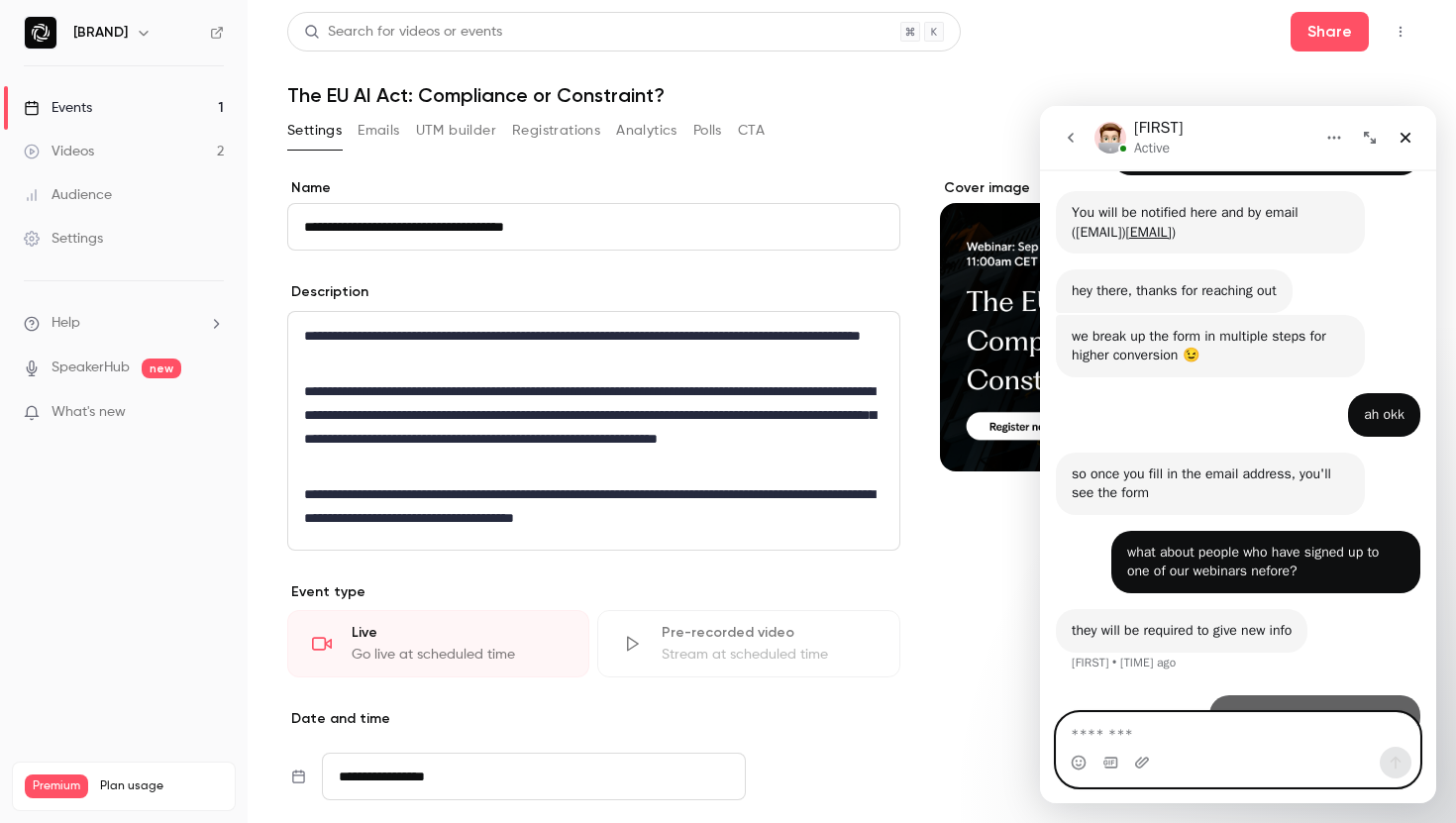 scroll, scrollTop: 235, scrollLeft: 0, axis: vertical 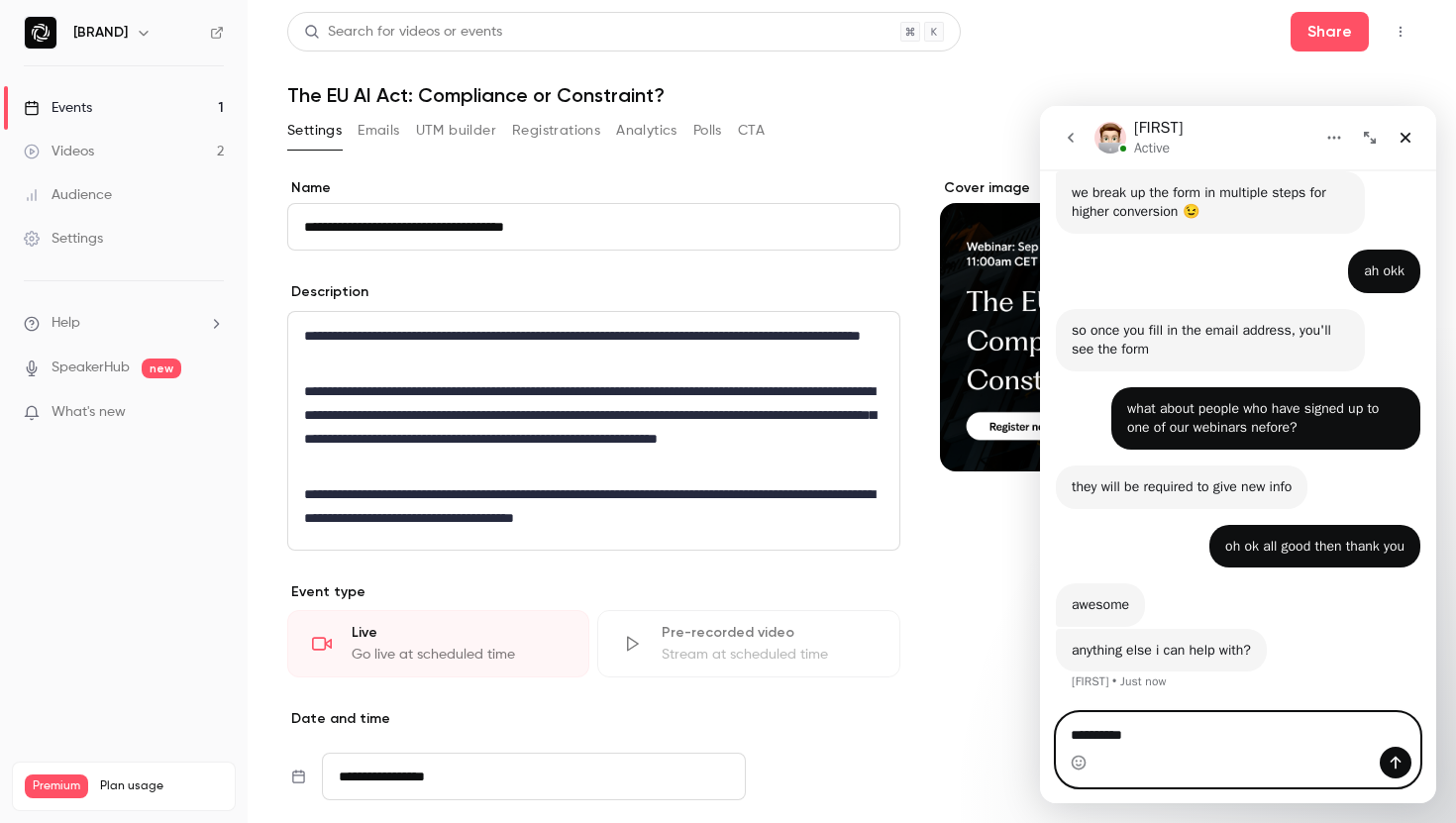 type on "**********" 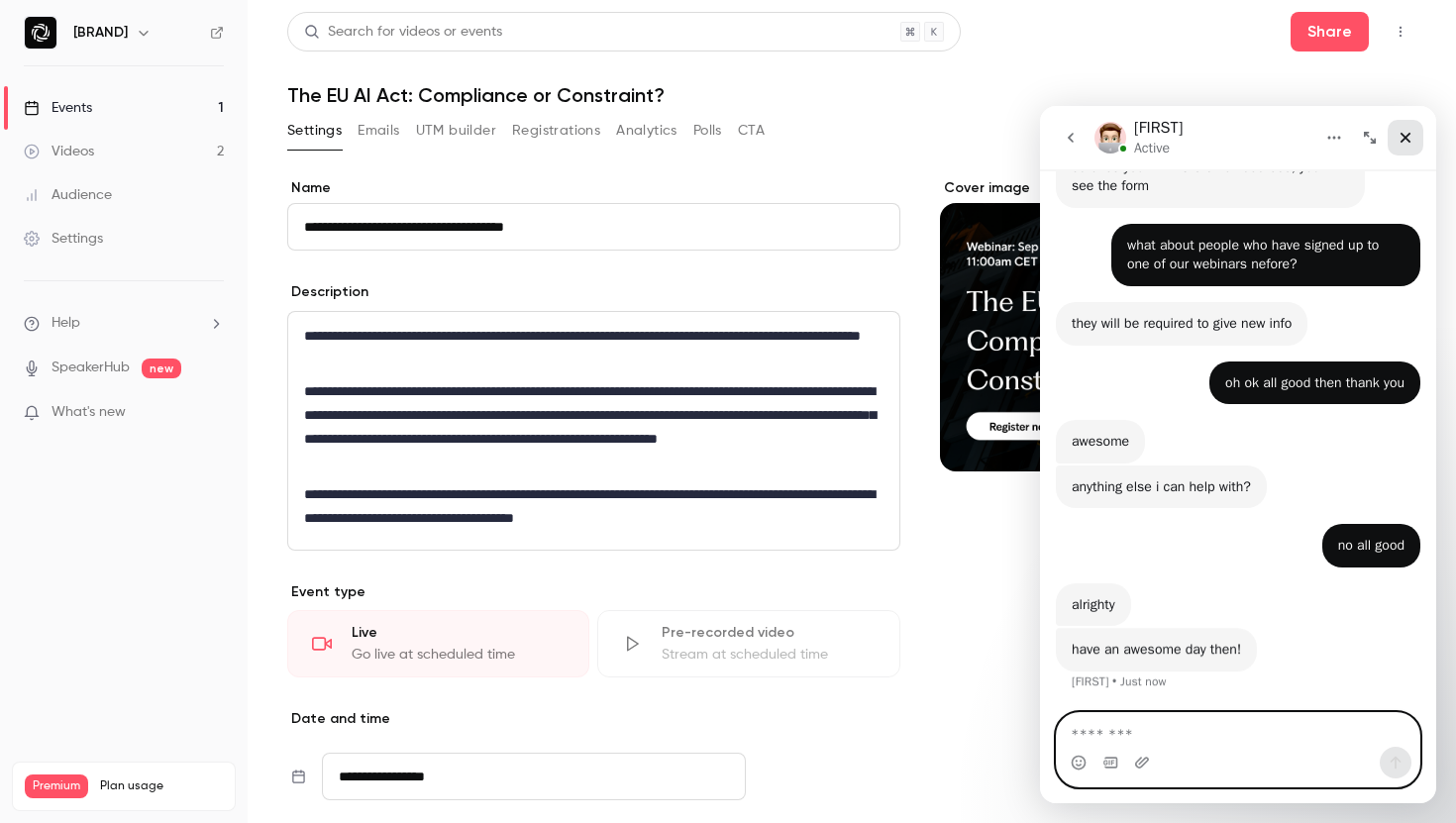 scroll, scrollTop: 502, scrollLeft: 0, axis: vertical 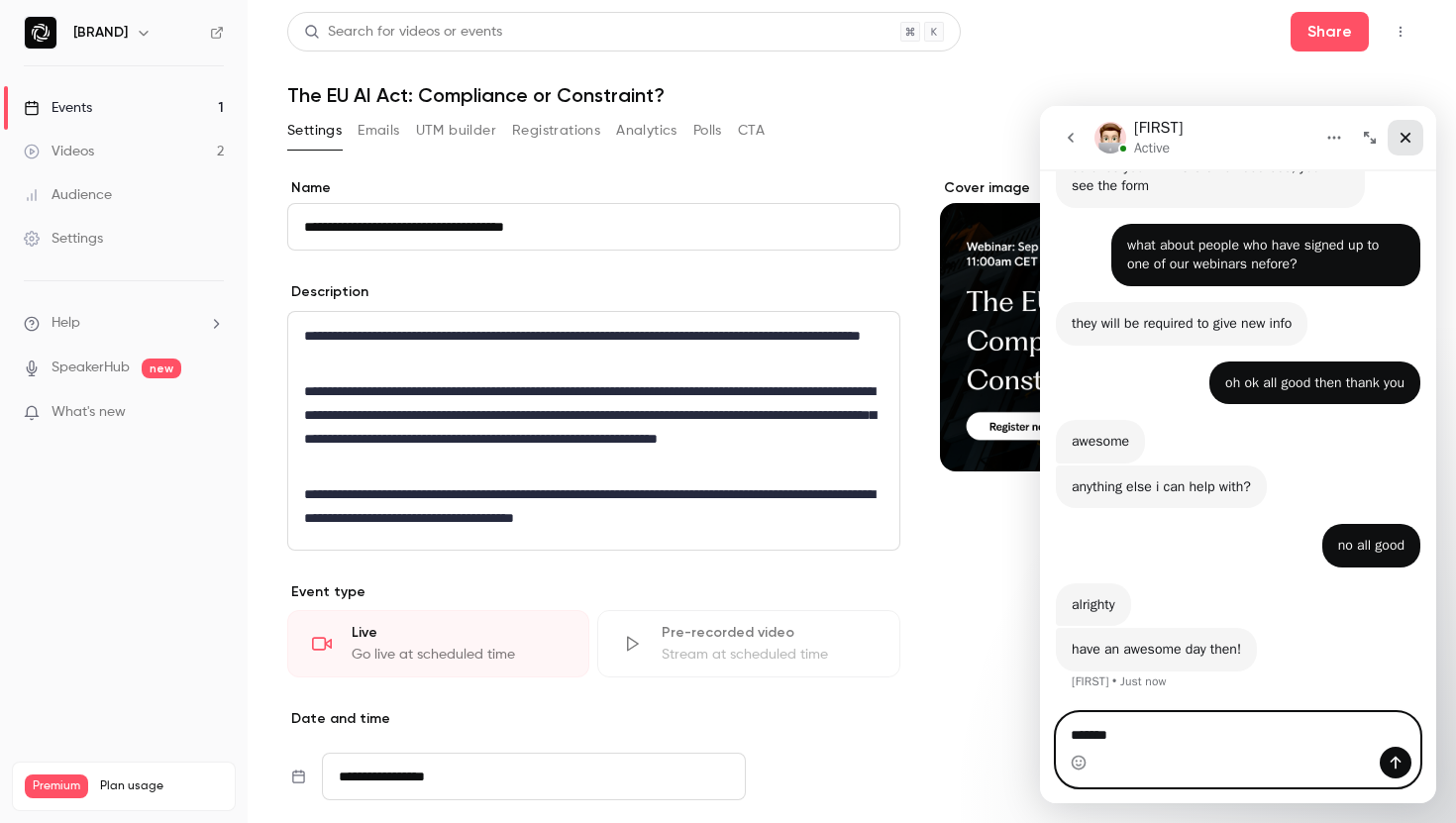 type on "********" 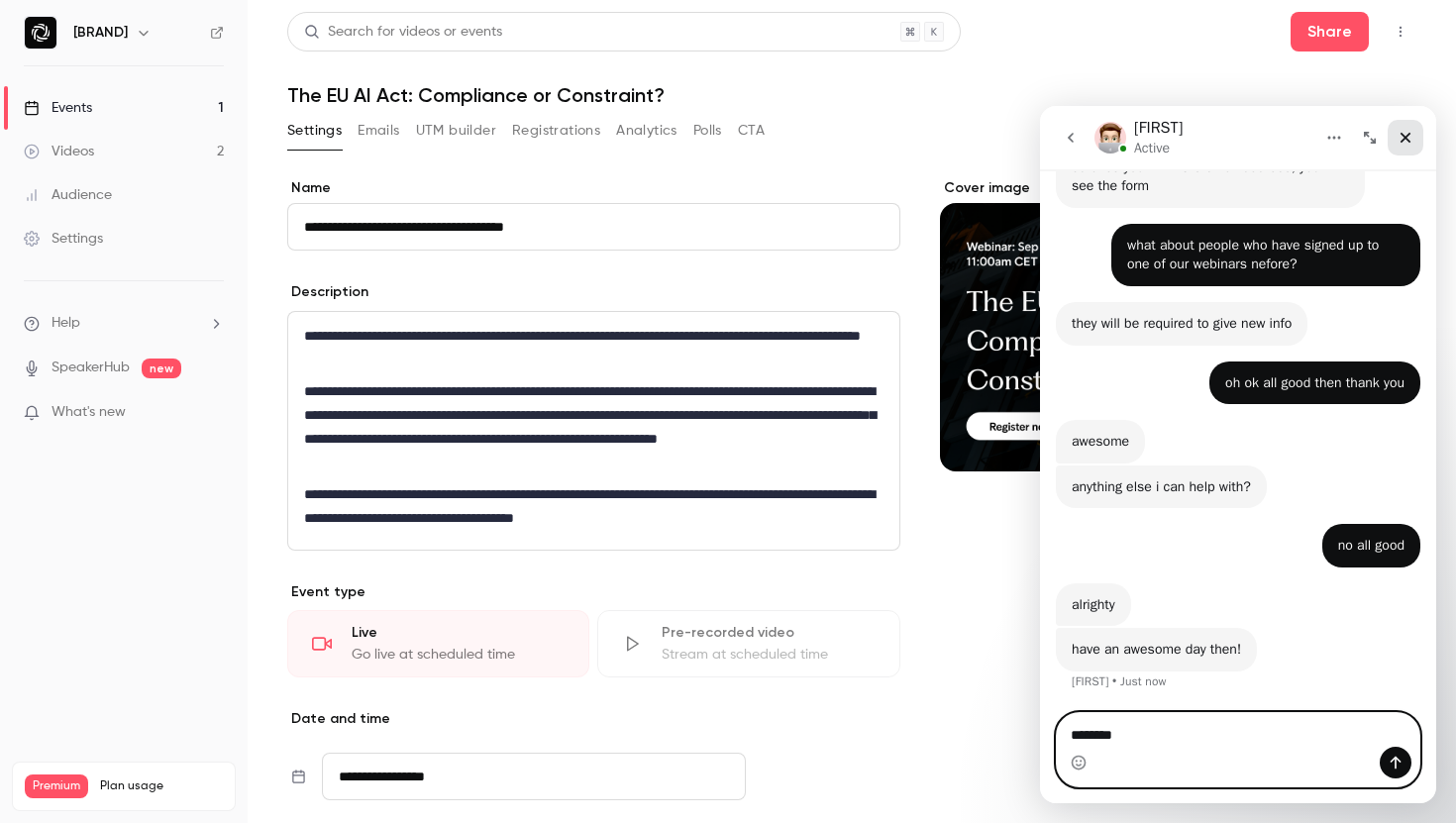 type 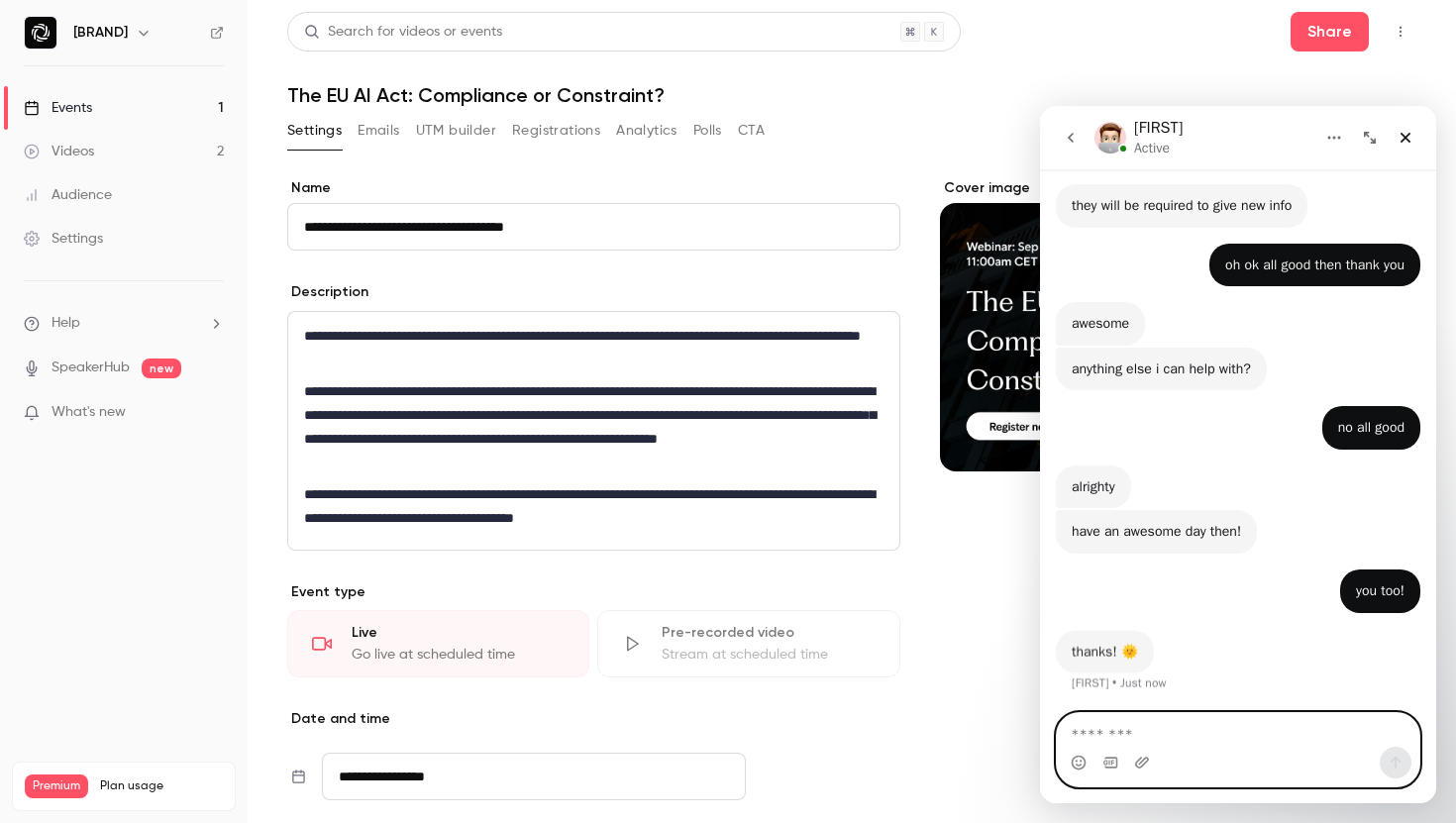 scroll, scrollTop: 621, scrollLeft: 0, axis: vertical 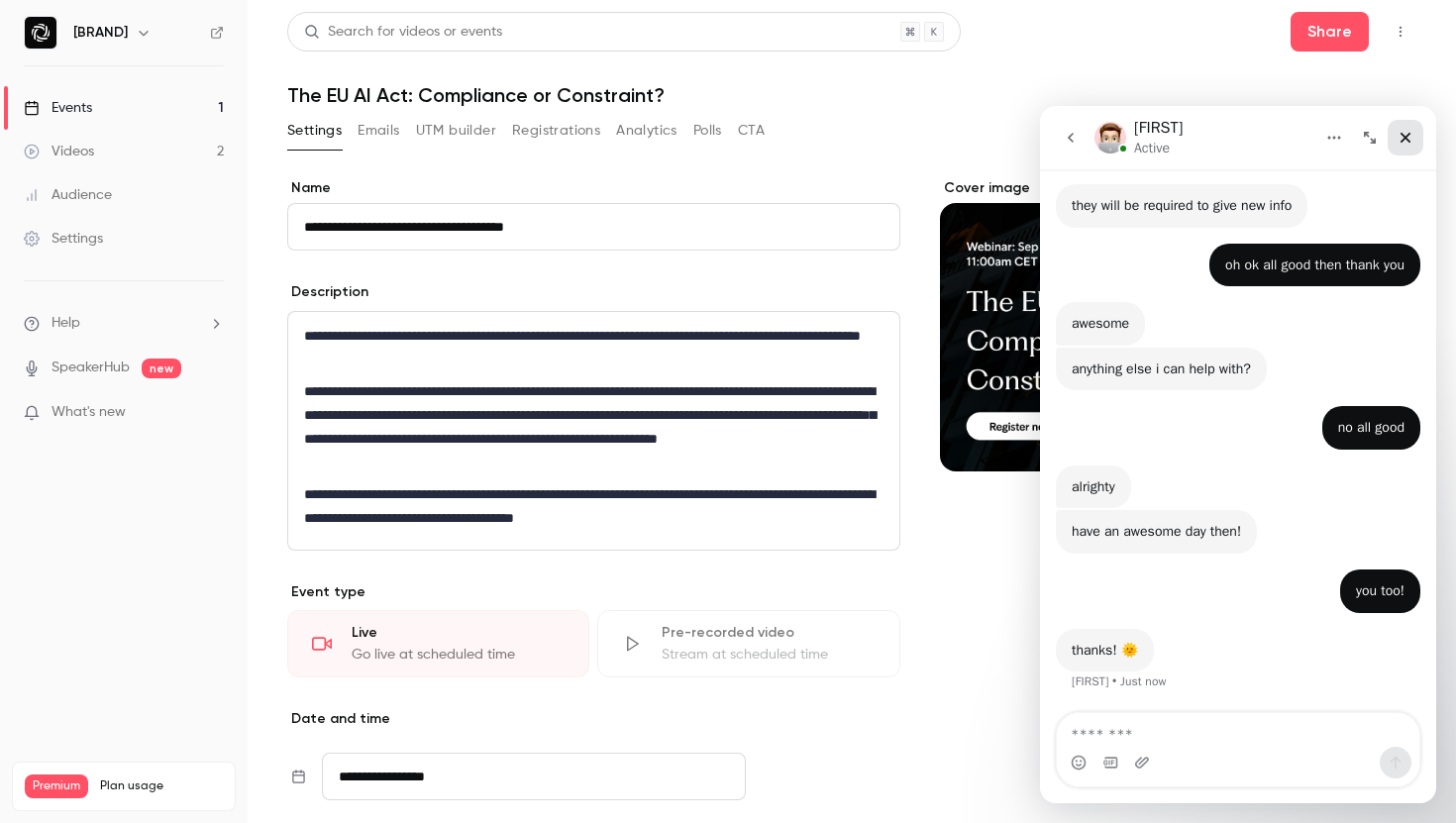 click 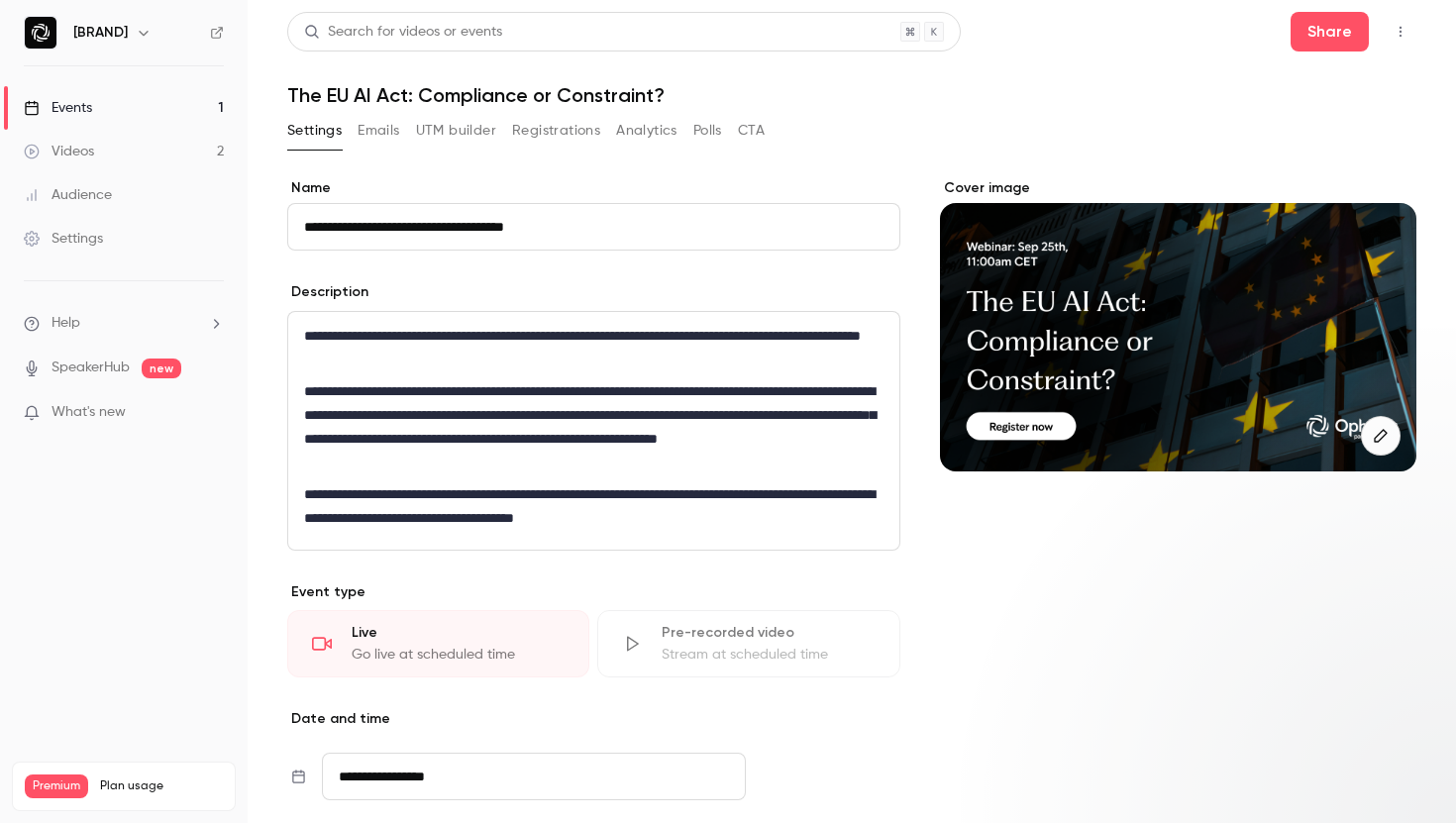 scroll, scrollTop: 0, scrollLeft: 0, axis: both 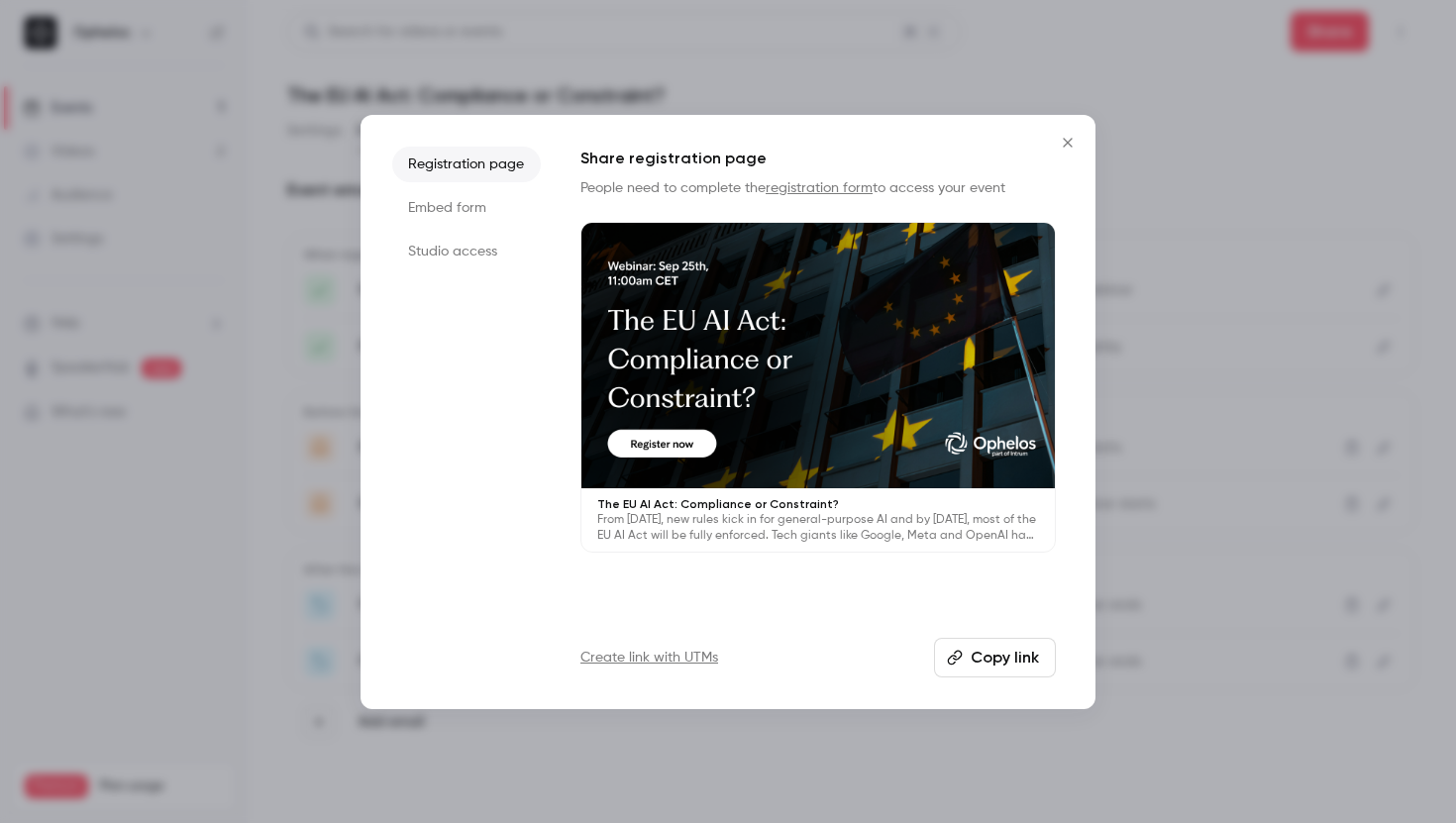 click 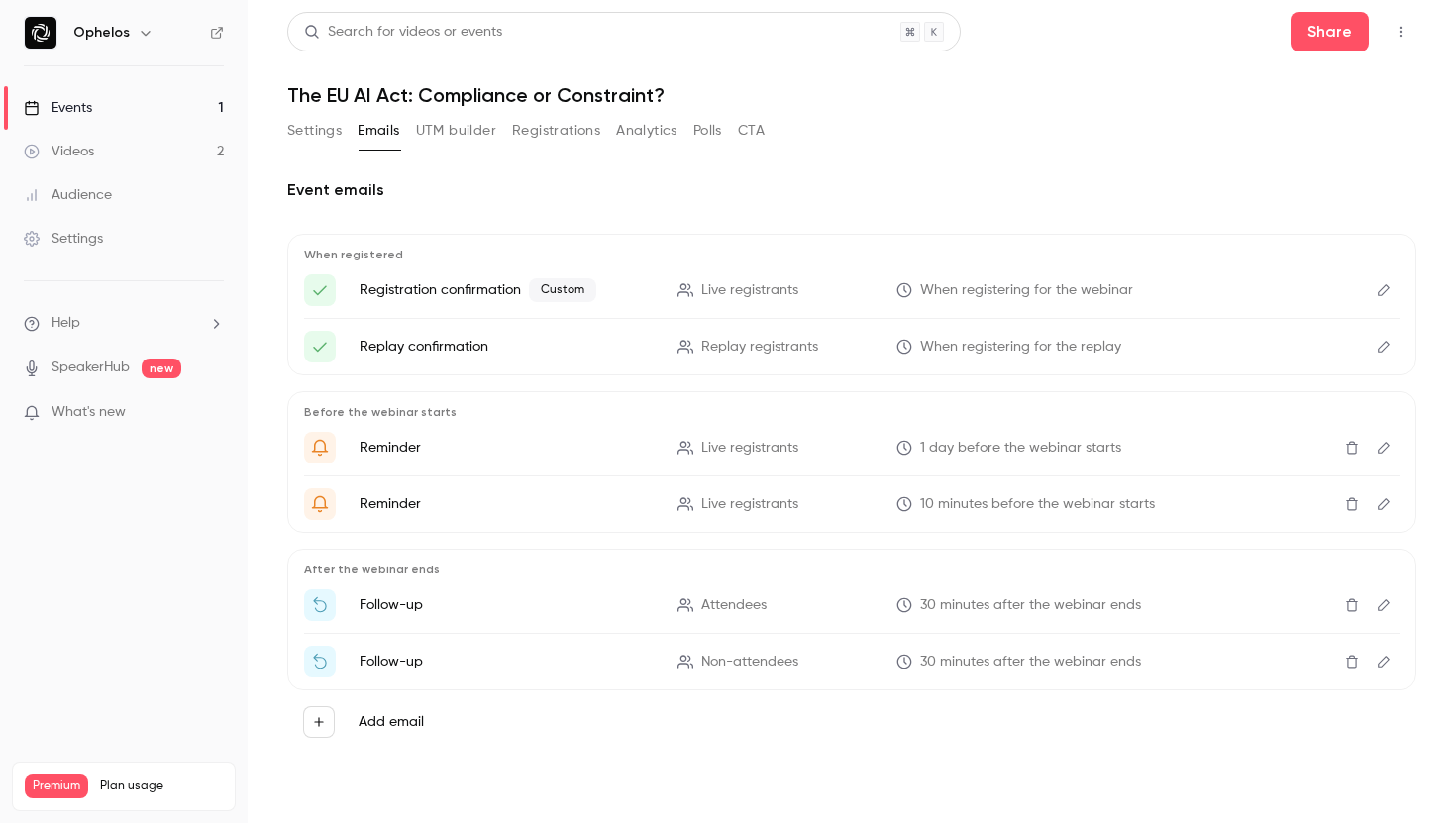 click 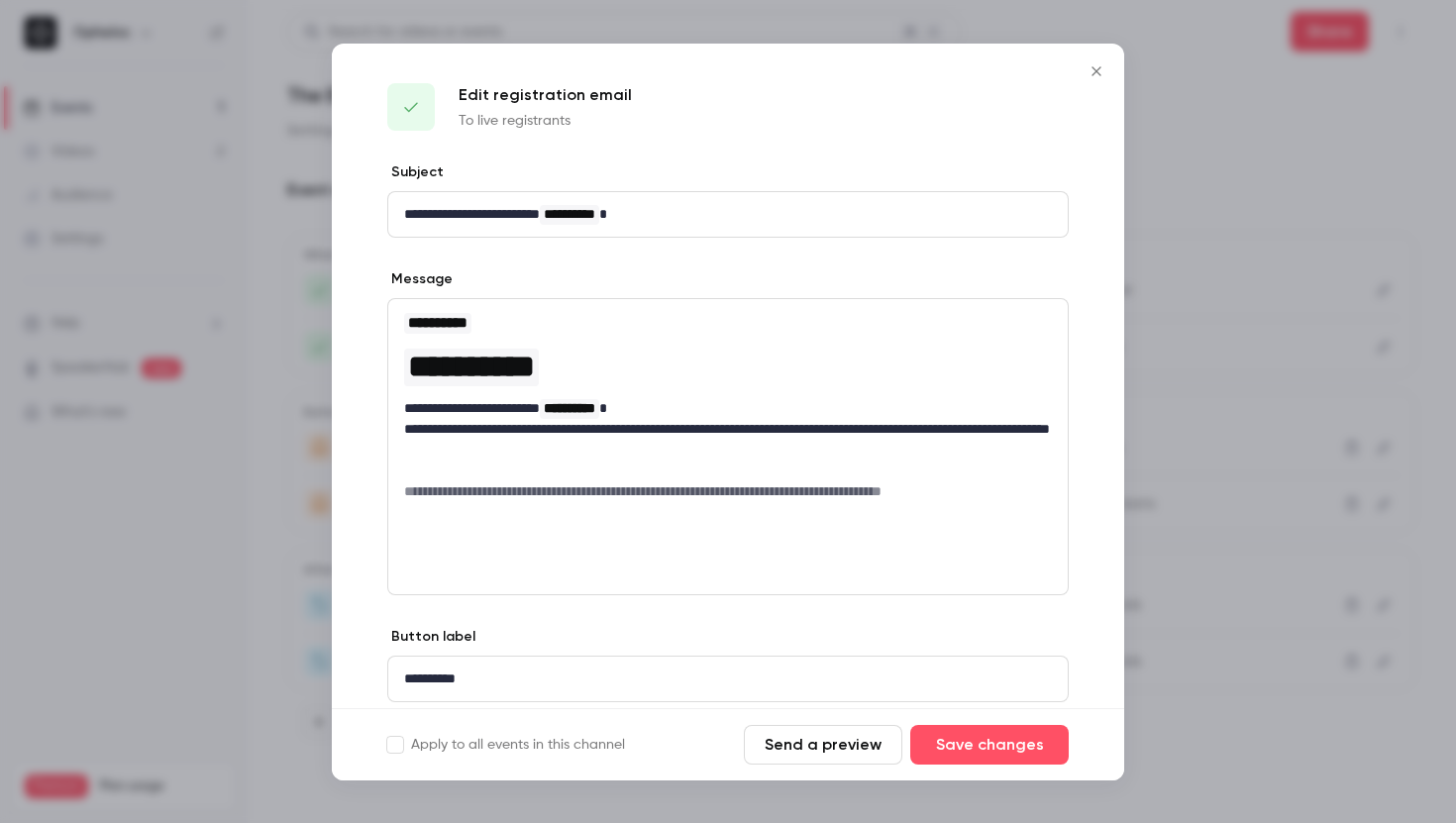 scroll, scrollTop: 65, scrollLeft: 0, axis: vertical 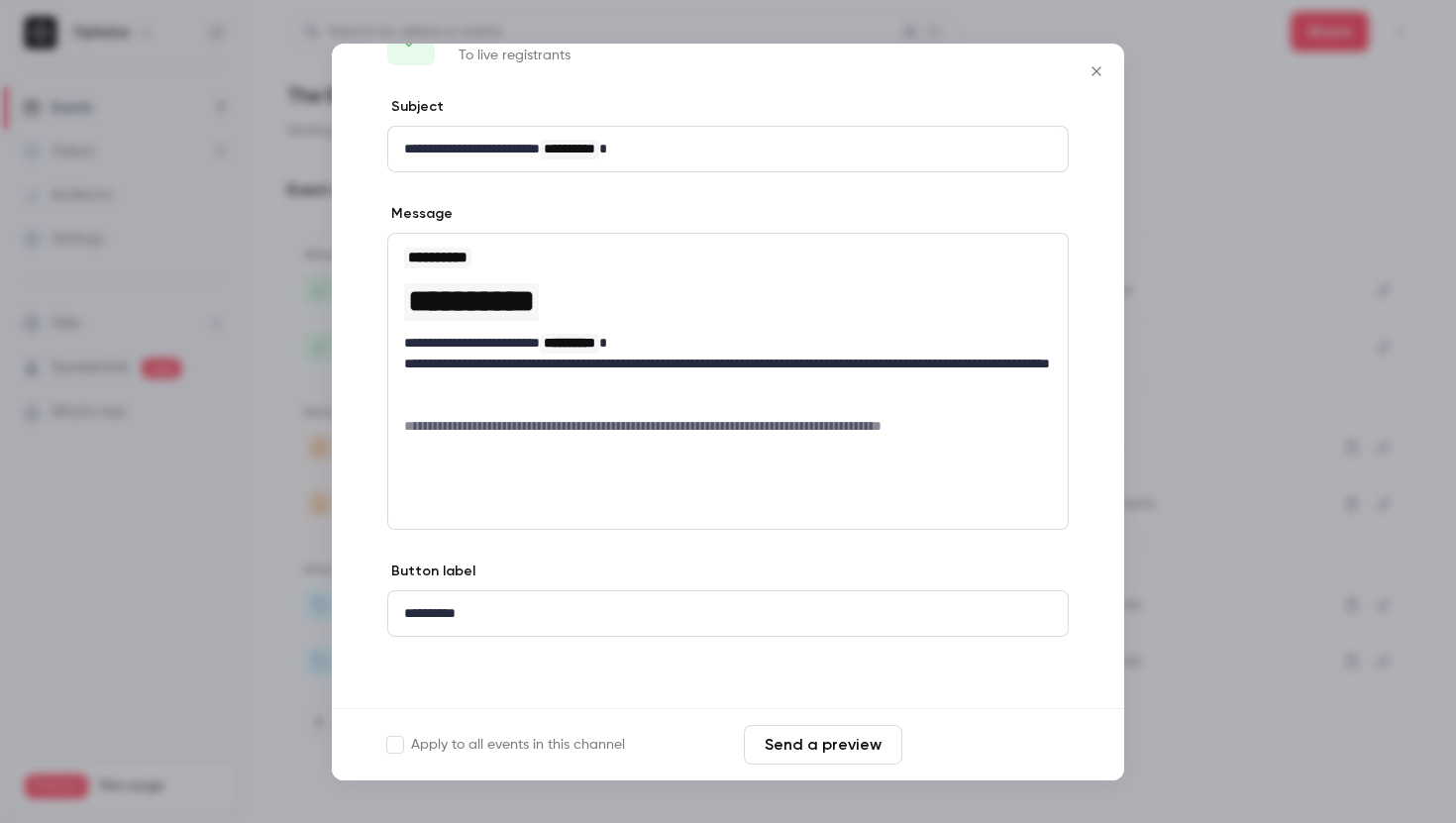 click on "Save changes" at bounding box center (989, 745) 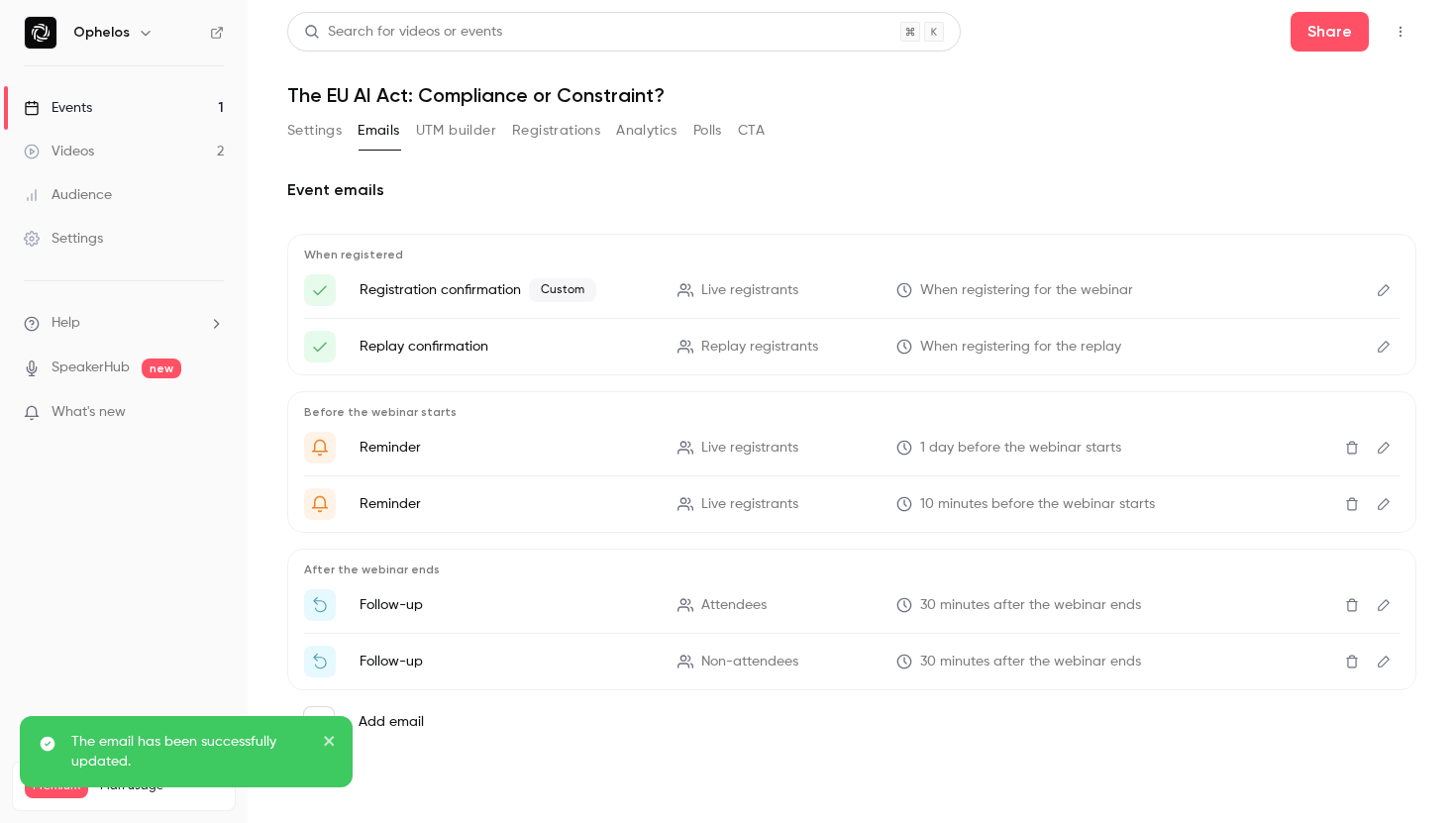 click 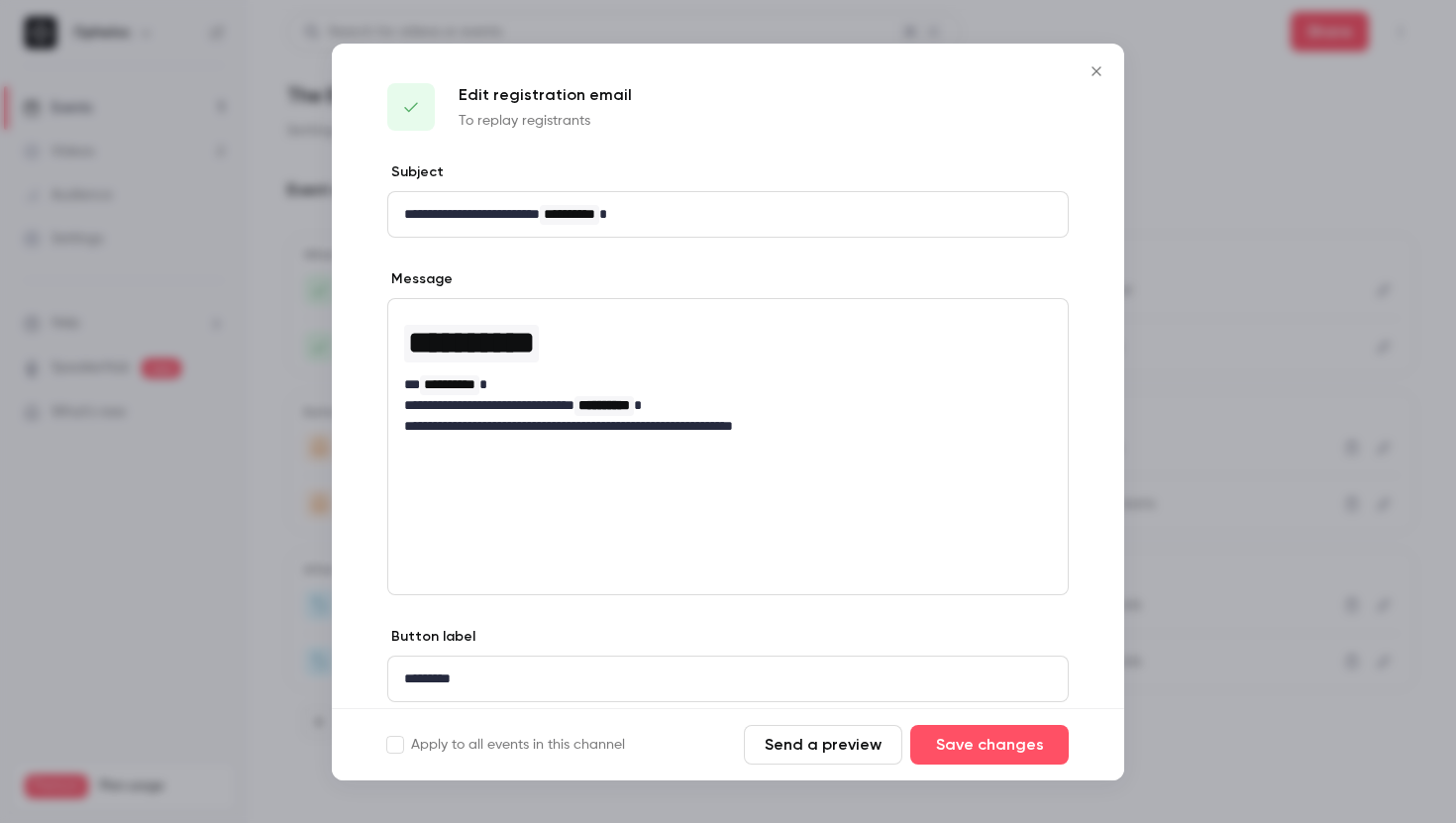 click 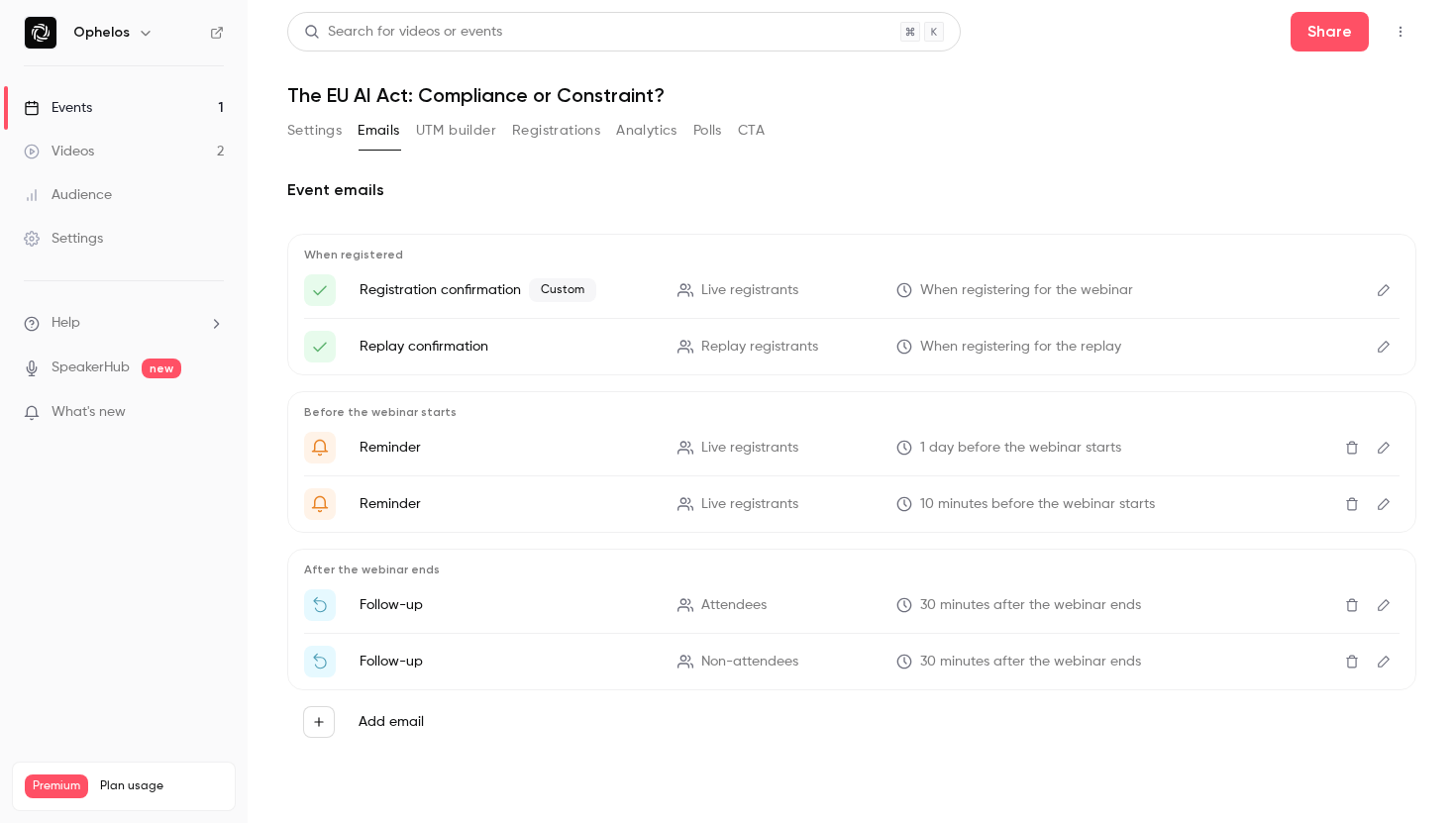 click 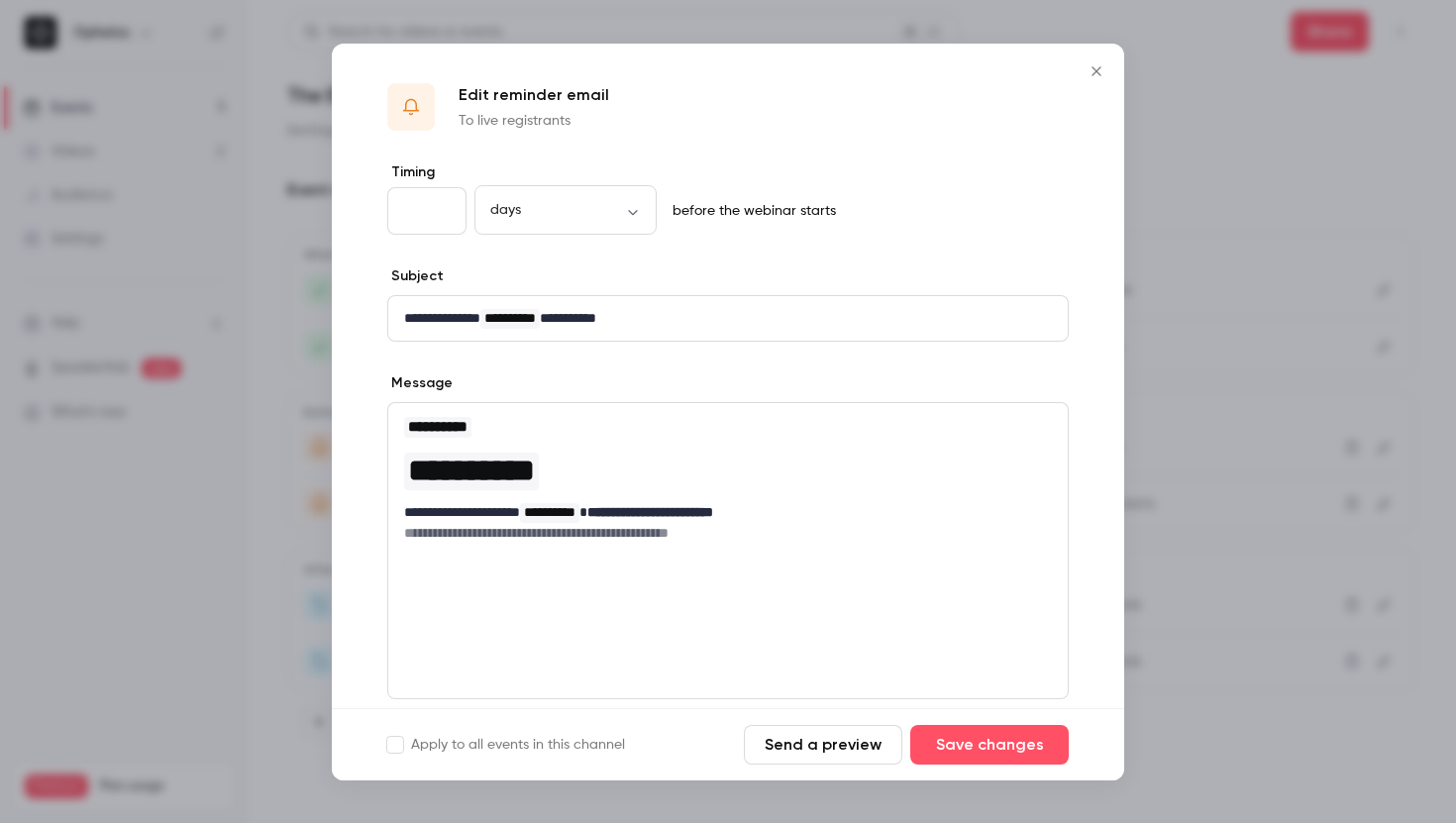 click 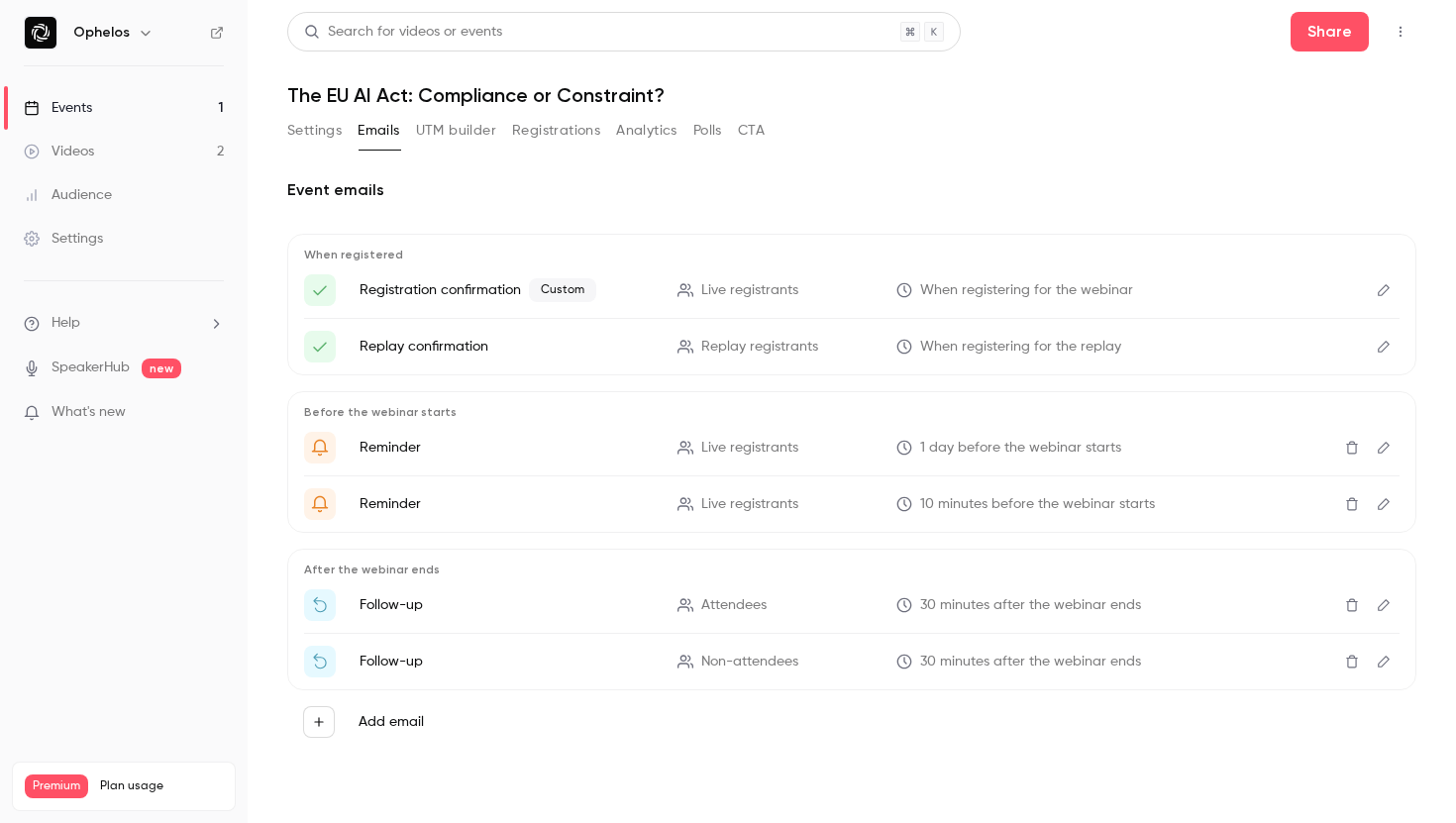 click at bounding box center [1384, 504] 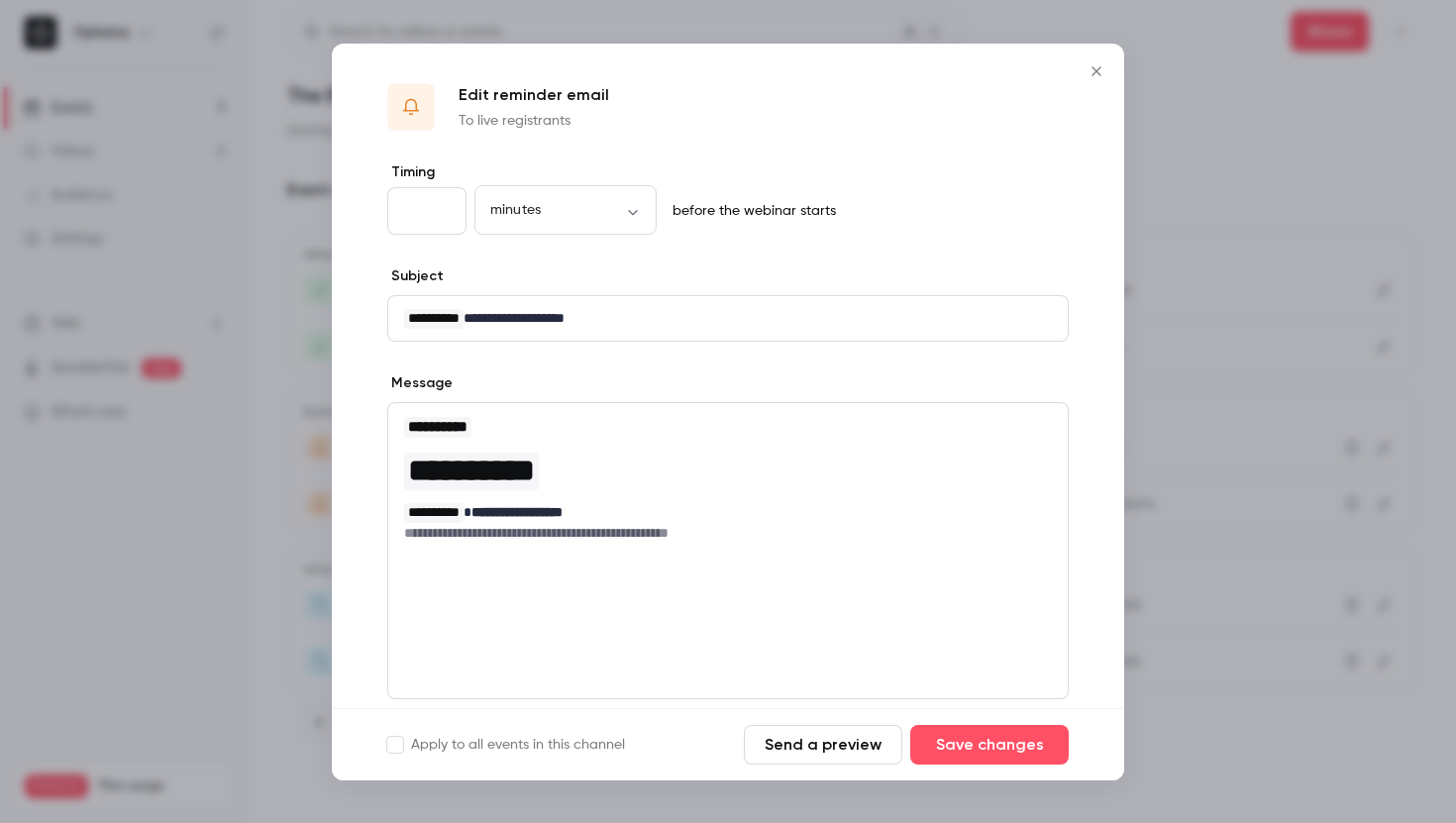 click 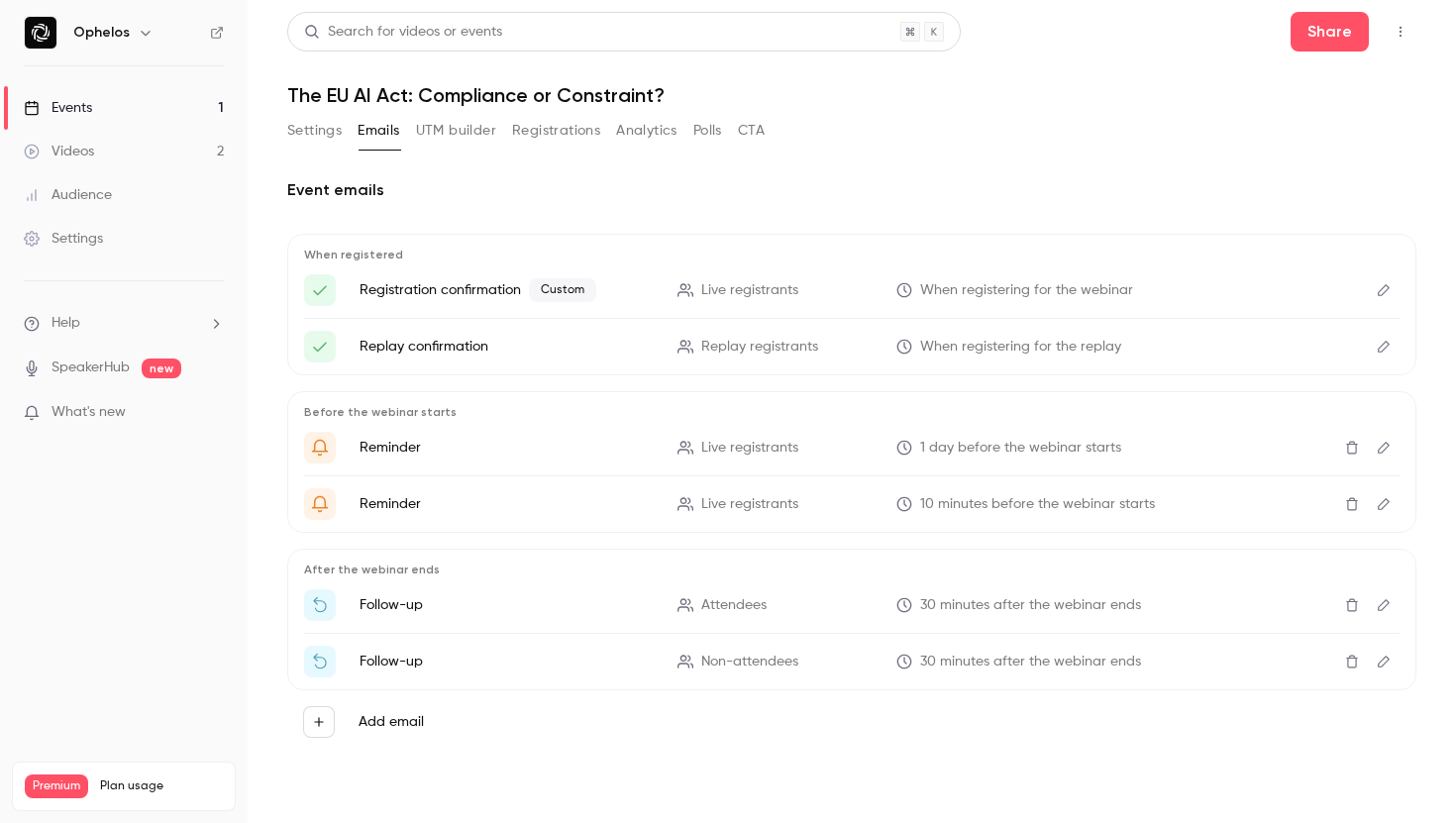 click 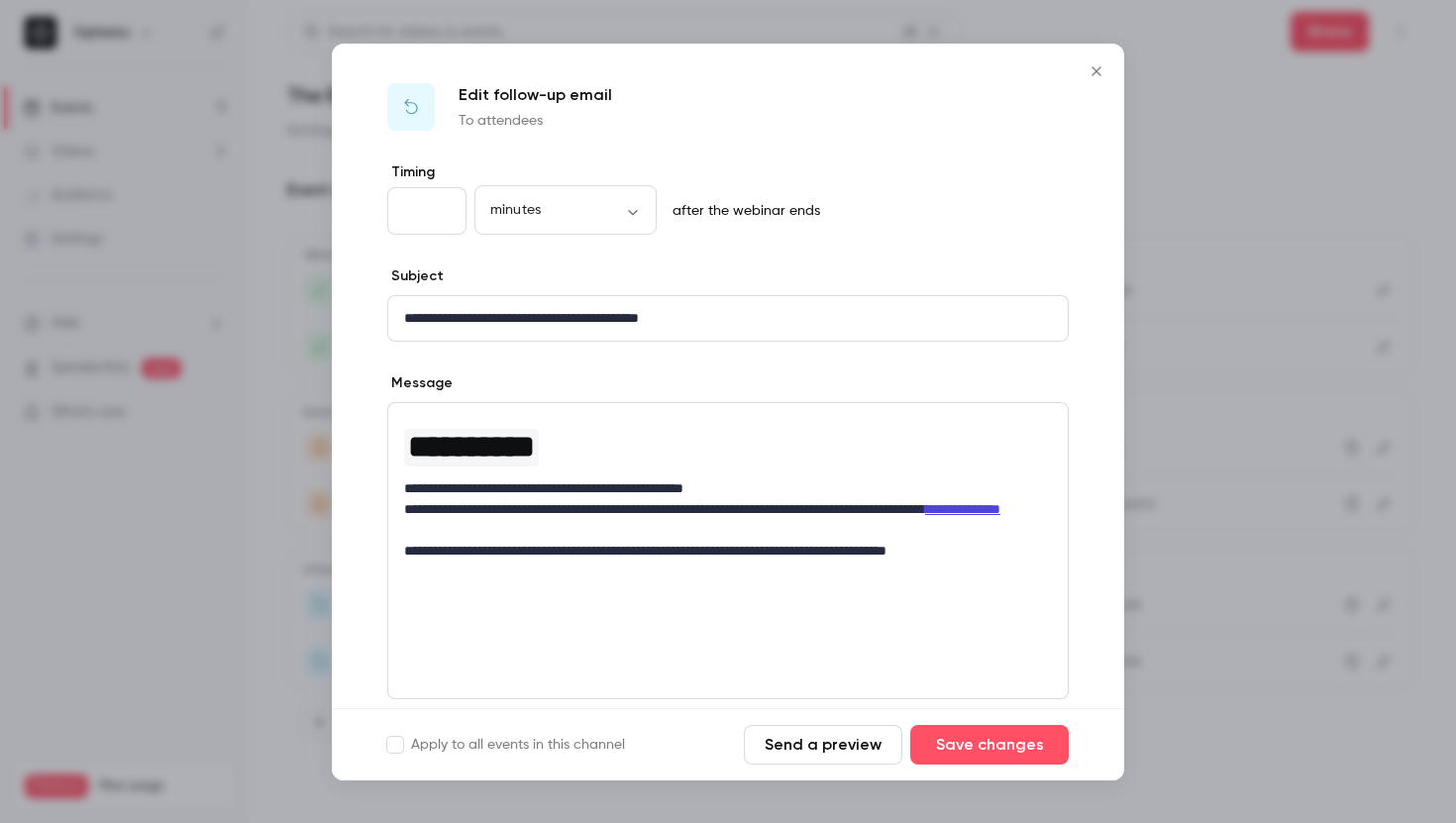 click 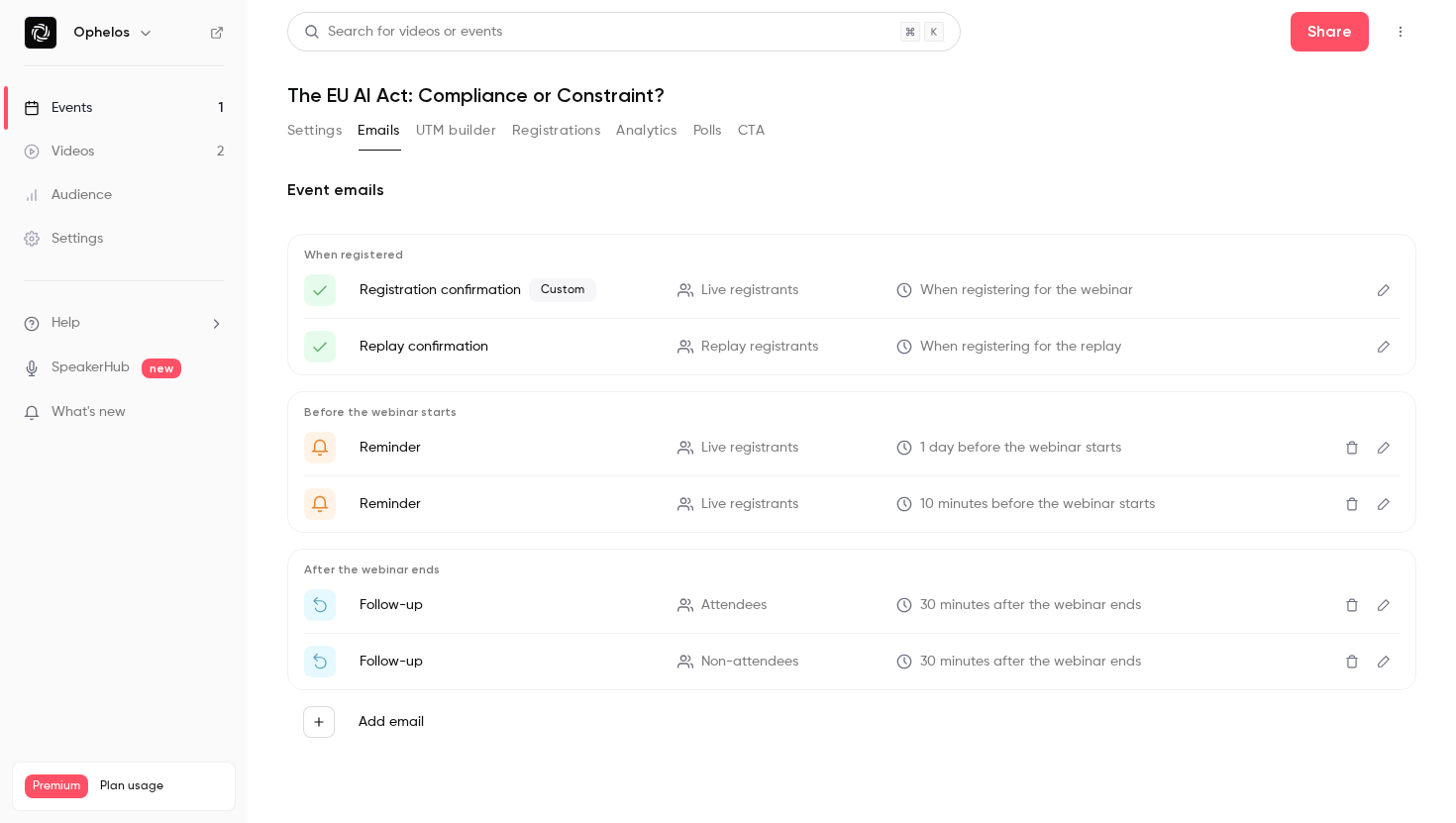 click 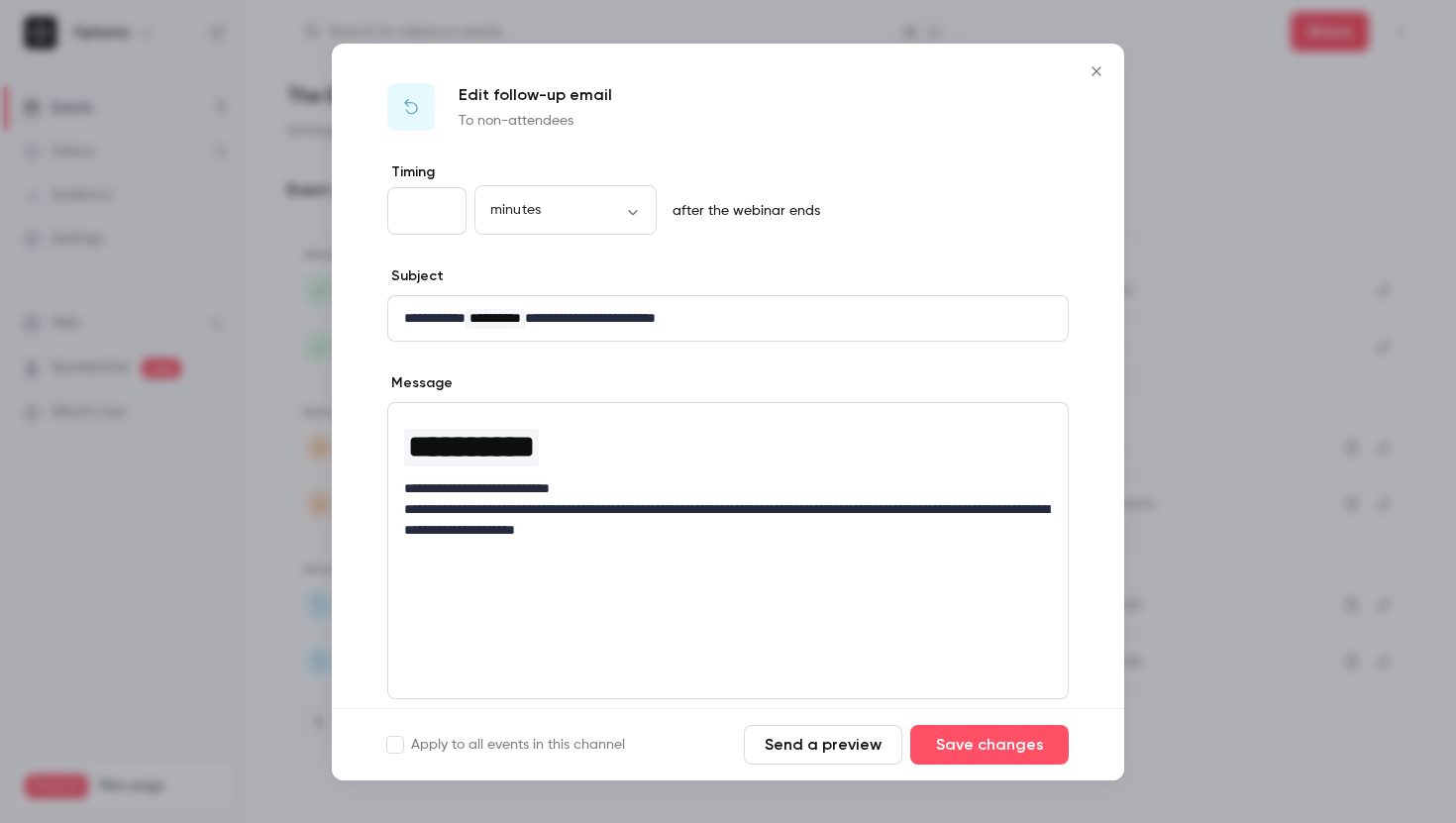 click on "Edit follow-up email To non-attendees" at bounding box center (728, 103) 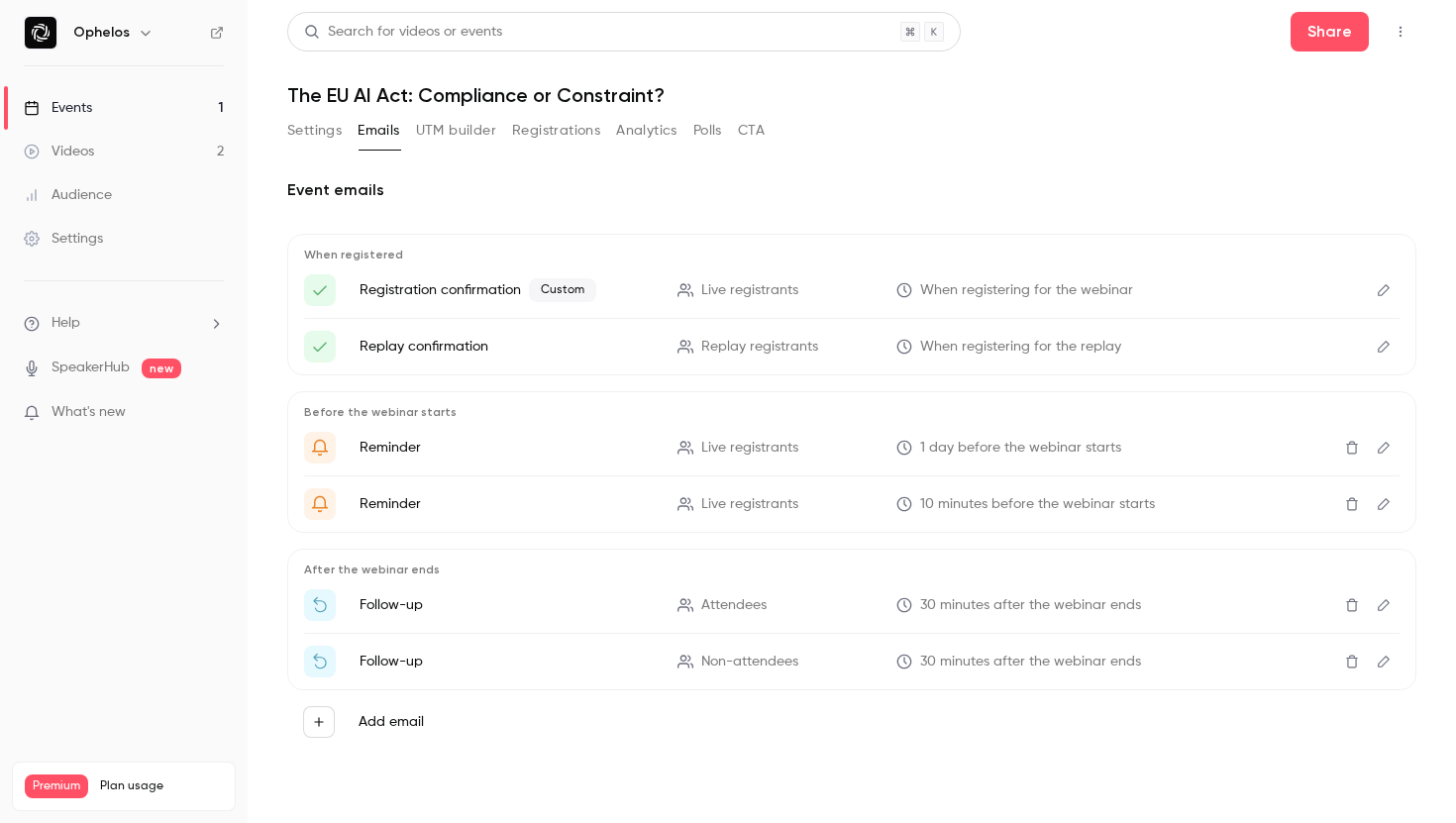 click on "SpeakerHub" at bounding box center (90, 367) 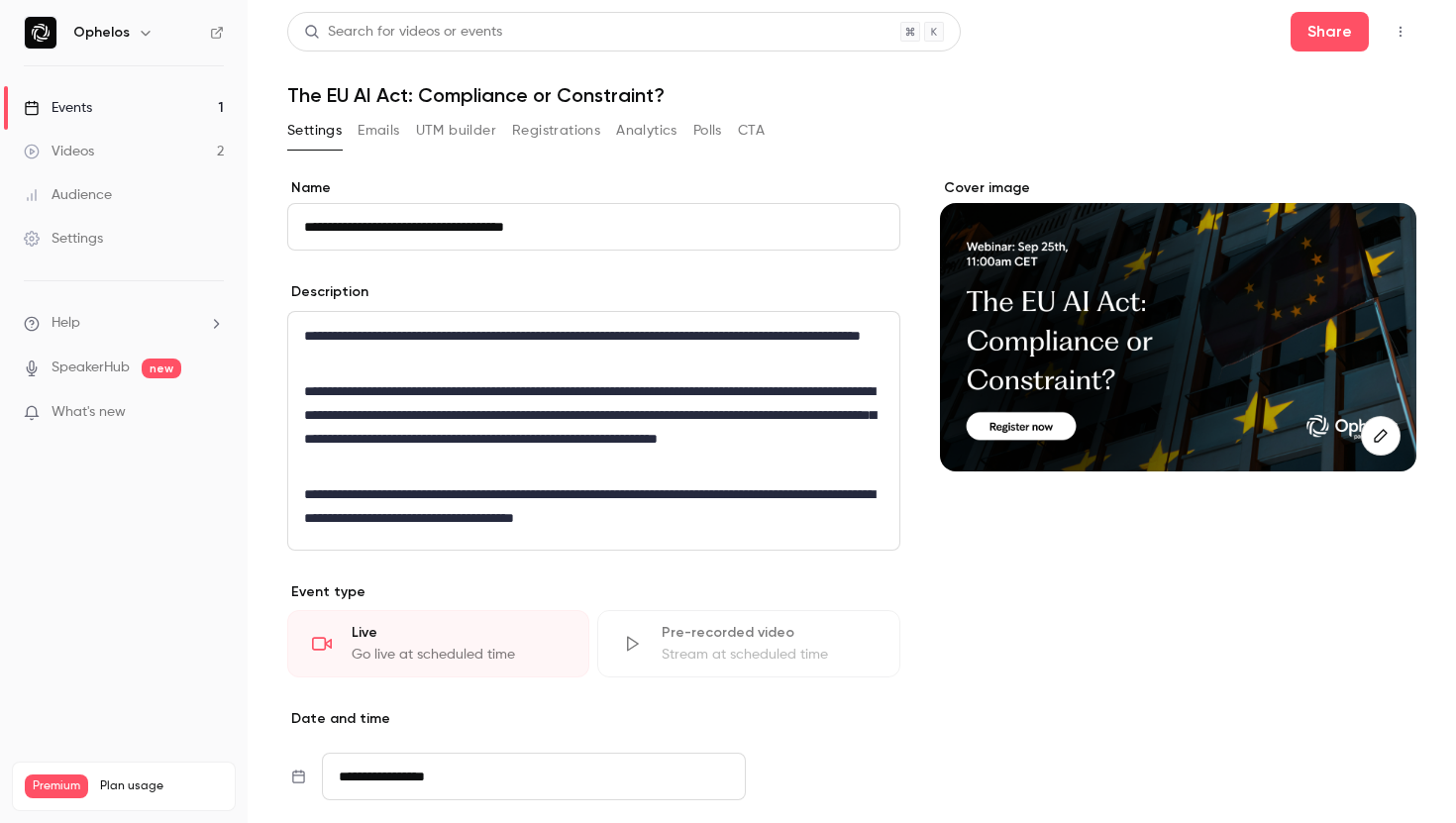 scroll, scrollTop: 0, scrollLeft: 0, axis: both 